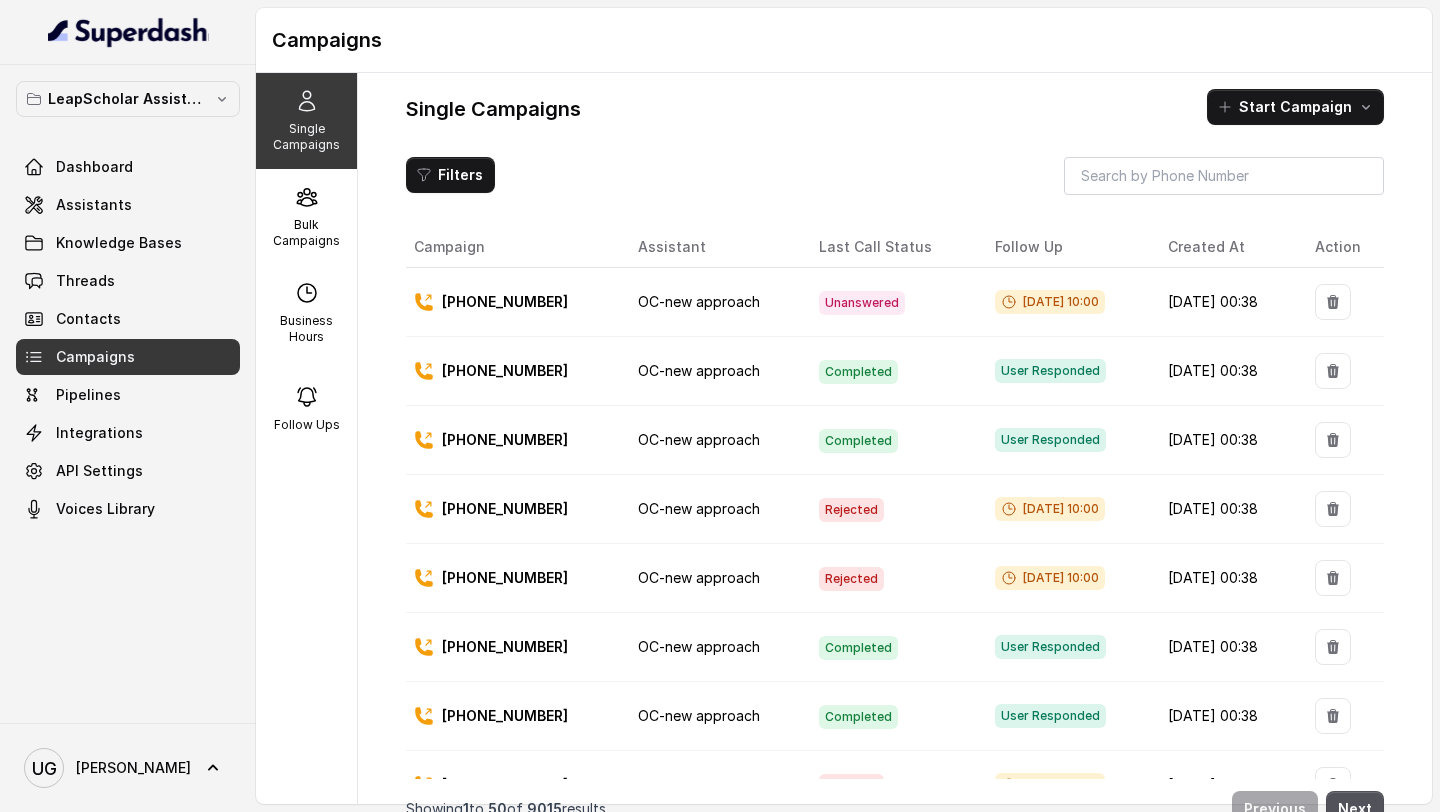 scroll, scrollTop: 0, scrollLeft: 0, axis: both 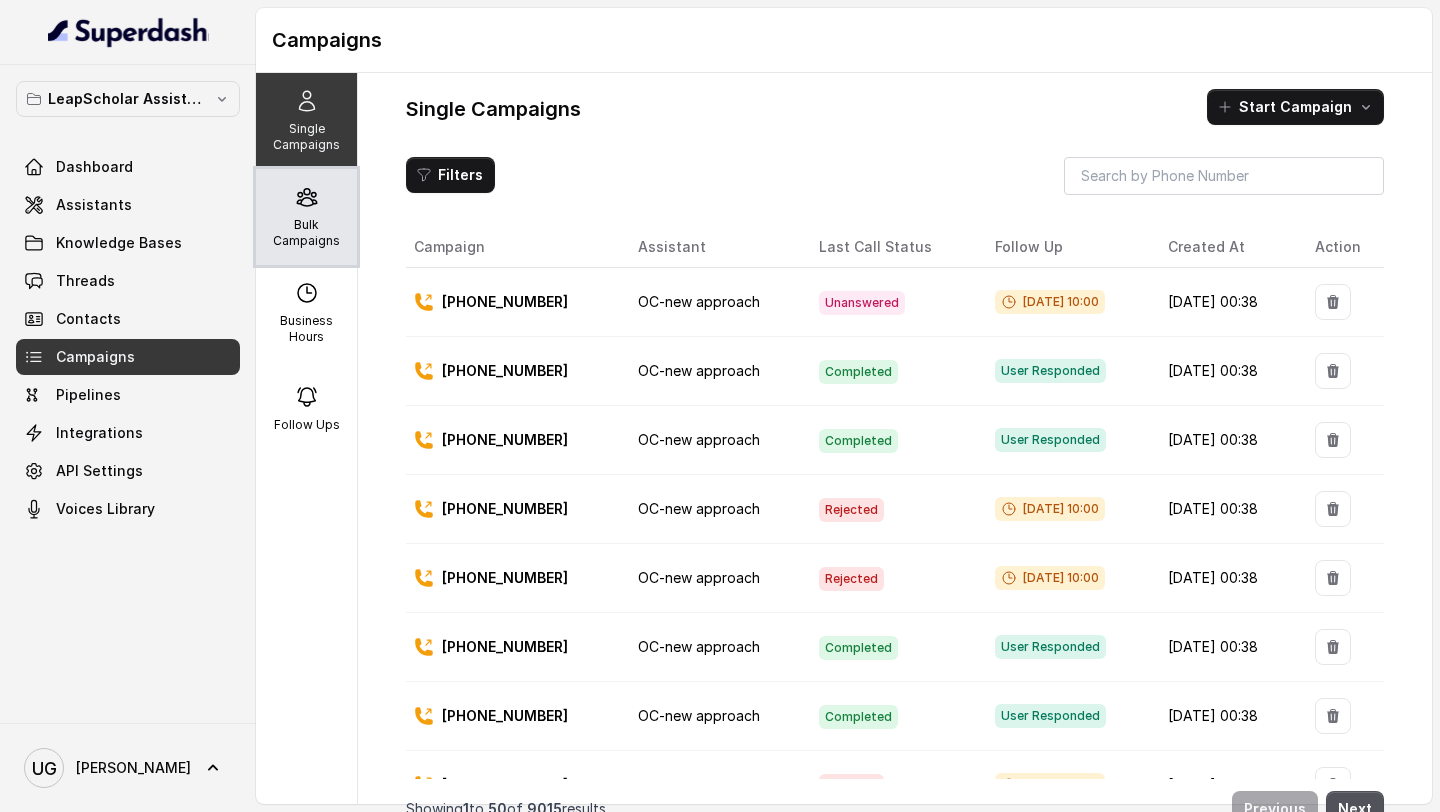 click on "Bulk Campaigns" at bounding box center (306, 233) 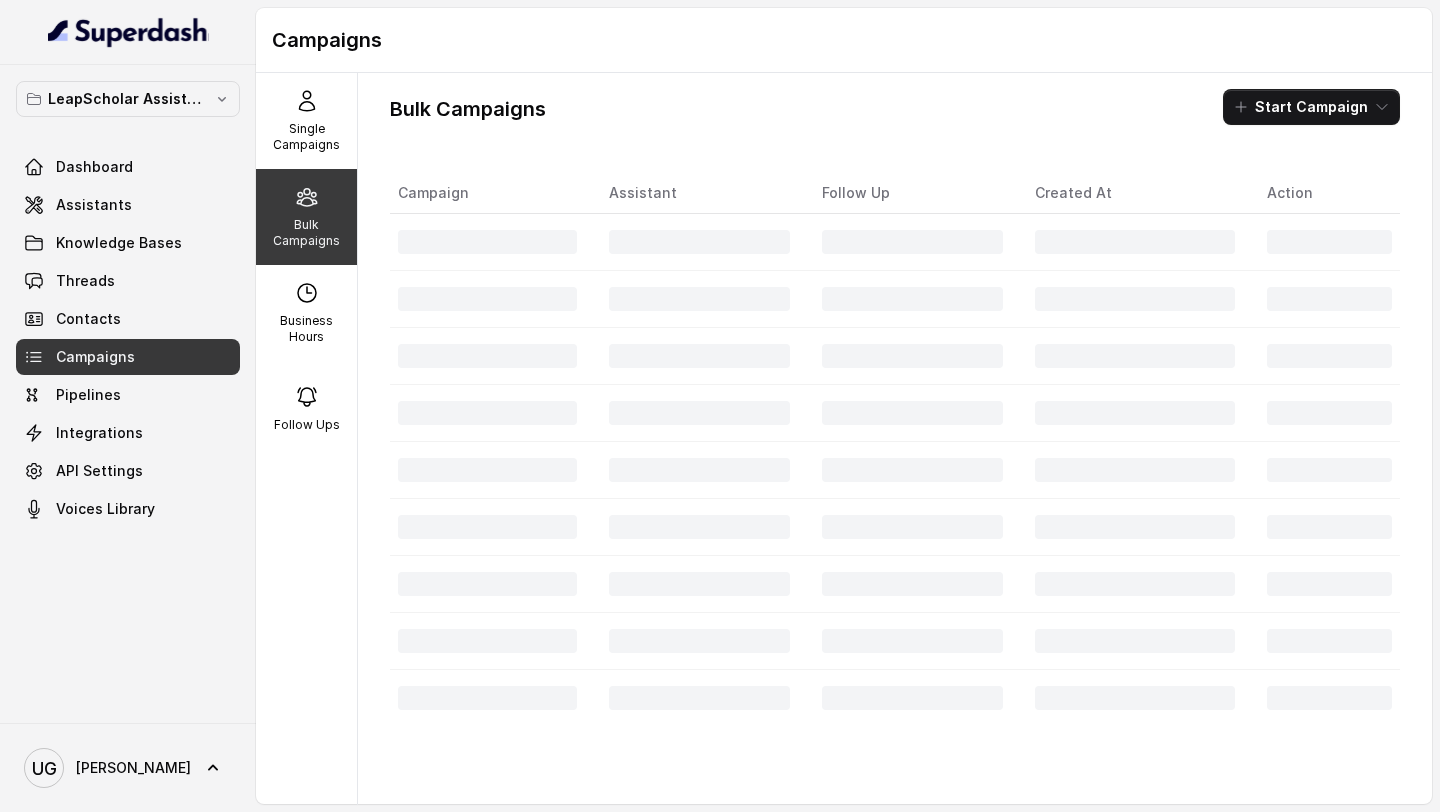 click on "Start Campaign" at bounding box center [1311, 107] 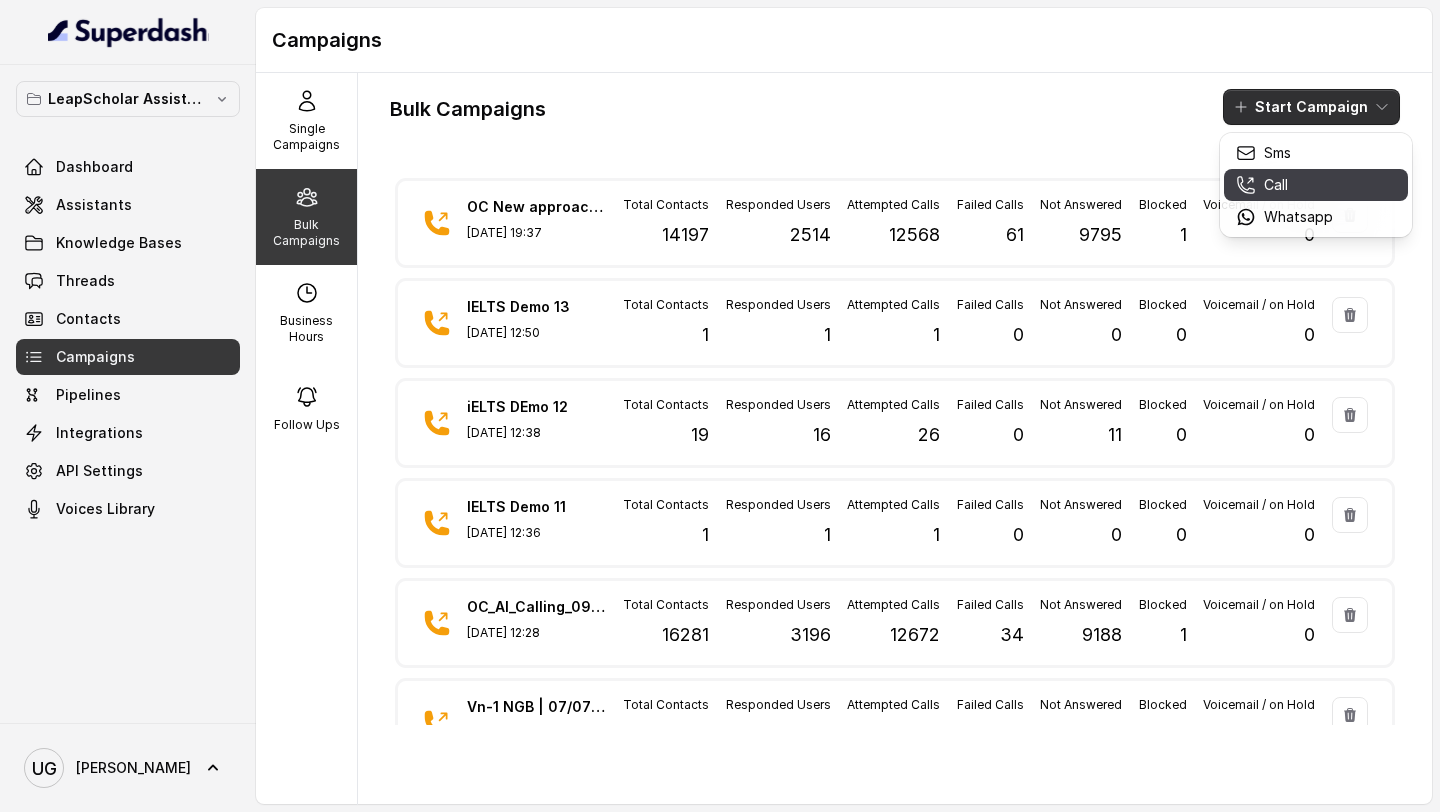 click on "Call" at bounding box center (1284, 185) 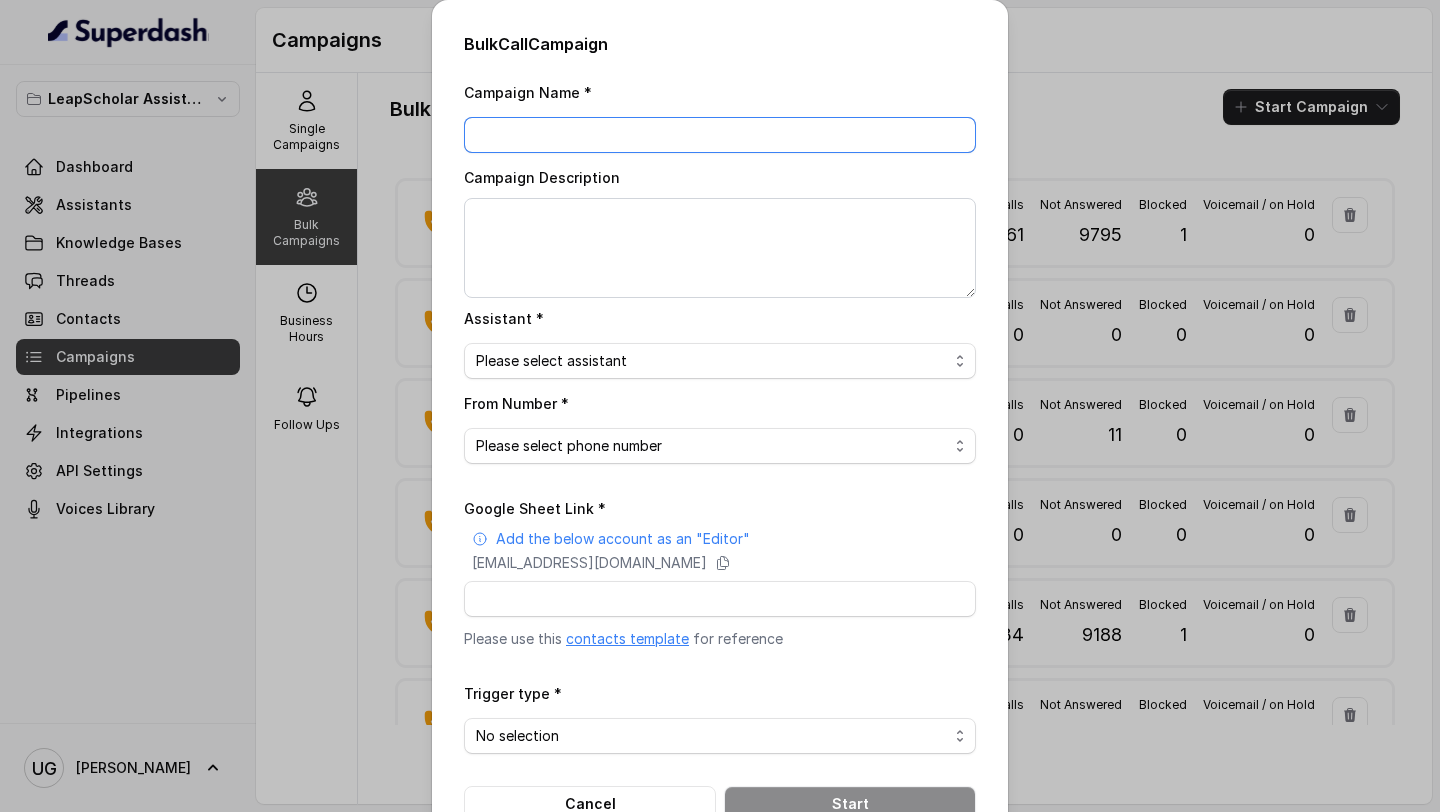 click on "Campaign Name *" at bounding box center [720, 135] 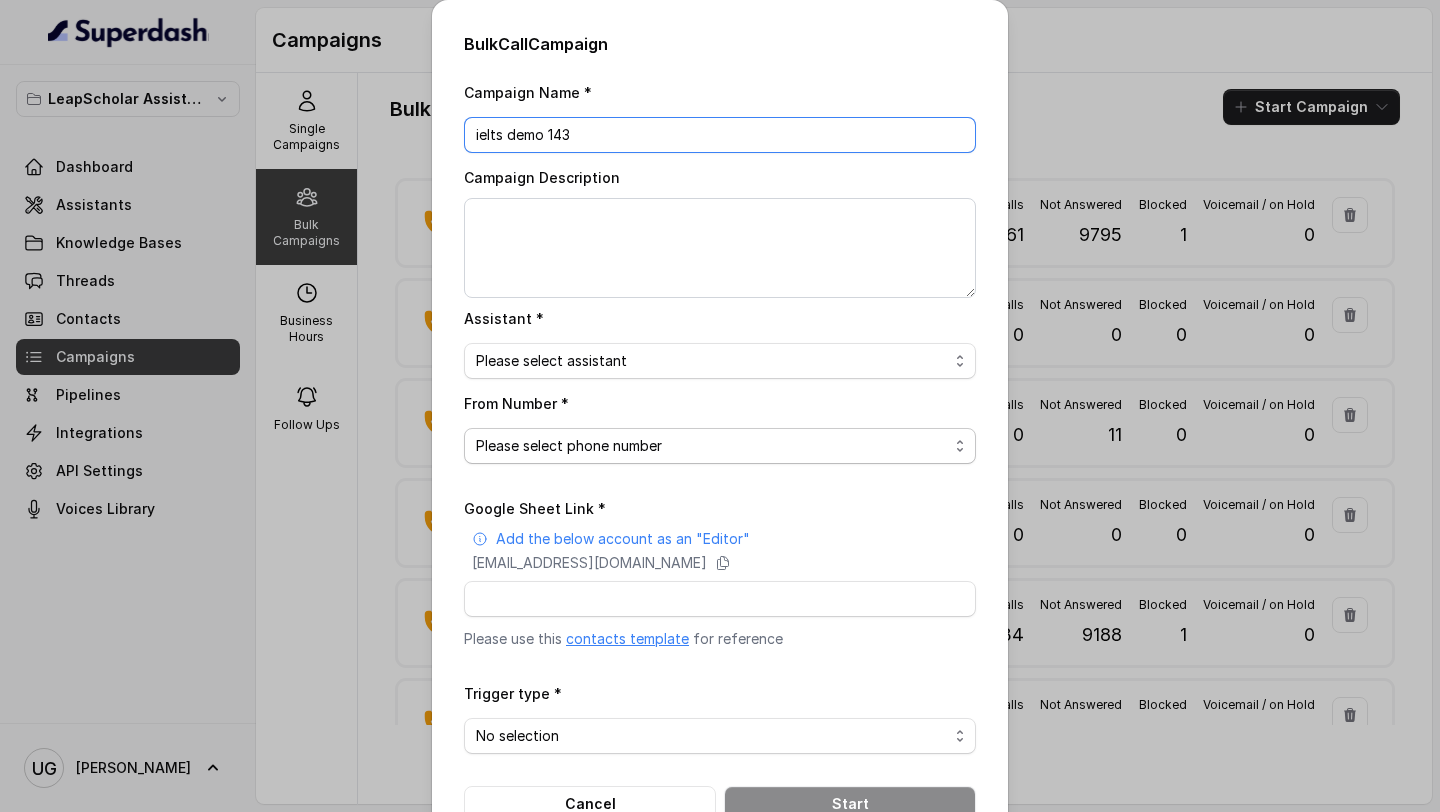 type on "ielts demo 143" 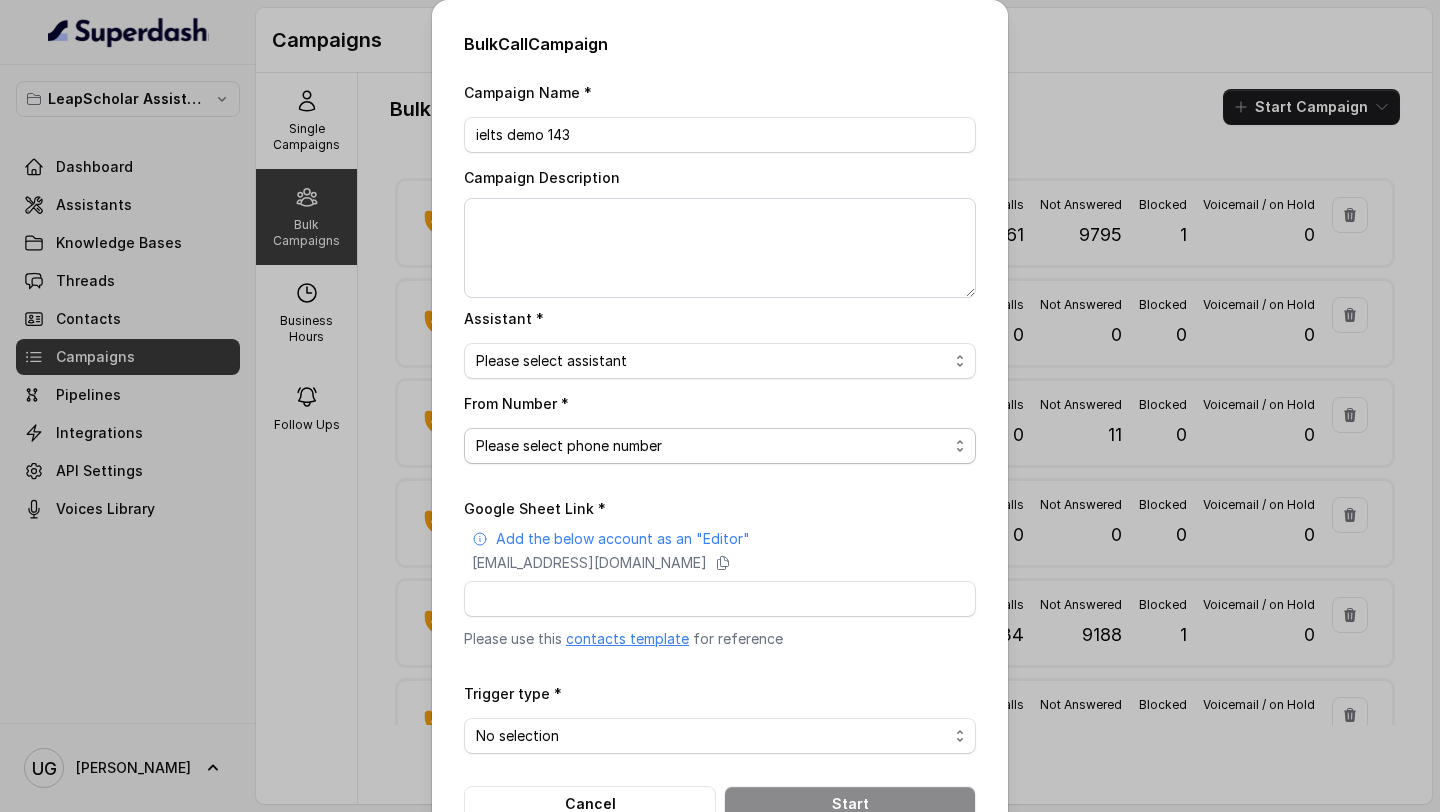 click on "Please select phone number" at bounding box center (720, 446) 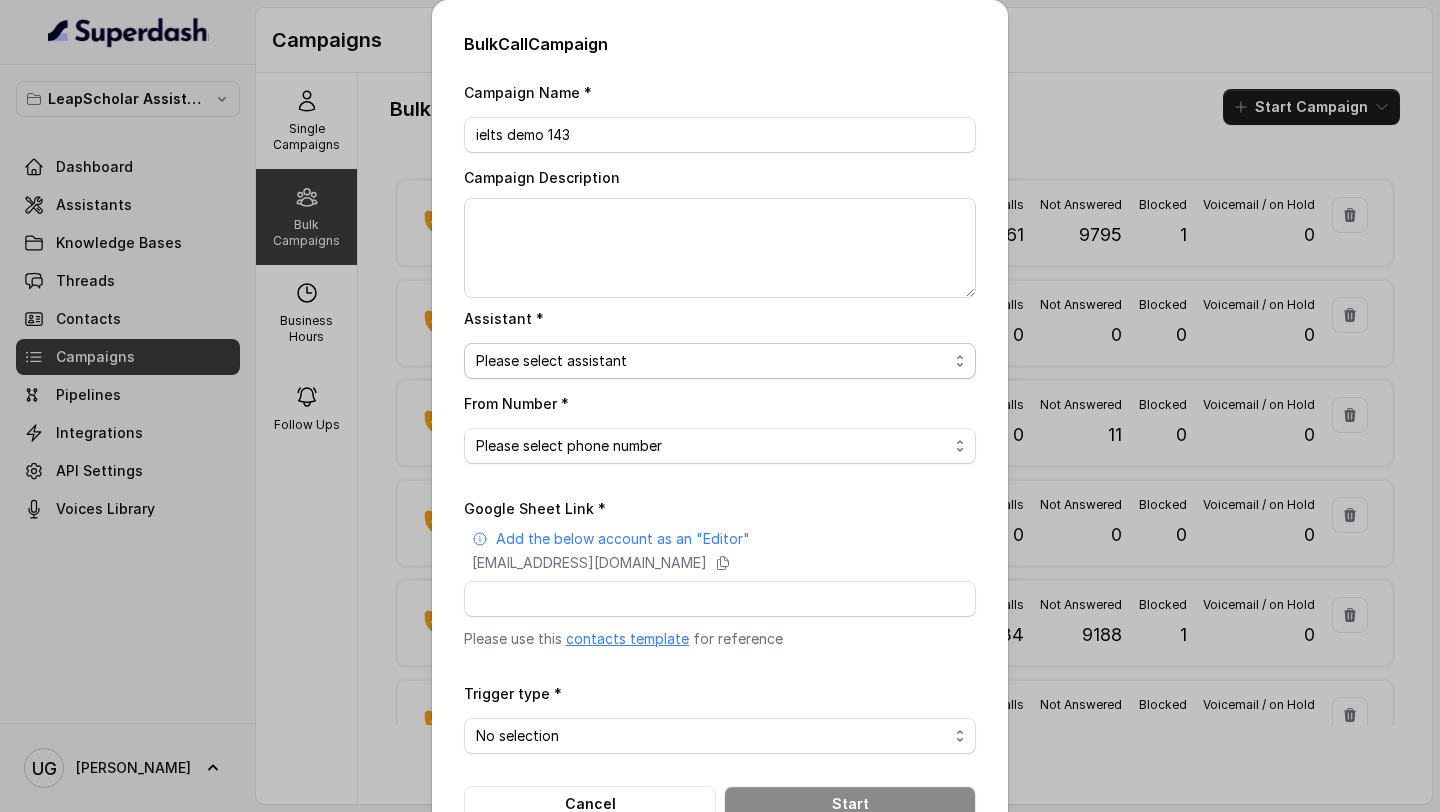 click on "Please select assistant OC-new approach Geebee-Test Akash - Not Sure | PP Cohort 2 - IELTS Booked Akash - Not Sure | C2I Session AI Calling for Masterclass - #RK Cohort 9 - Future Intake IELTS Given Cohort 5 - Webinar [DATE] Cohort 4 - Qualified but Meeting not attended Cohort 10 - Future Intake Non-IELTS Cohort 13 - IELTS Masterclass Attended Cohort 14 - Generic Cohort 11 - IELTS Demo Attended Cohort 12 - IELTS Demo Not Attended AI-IELTS (Testing) Akash- Exam booked Akash - Exam Given  Akash - Exam Not Yet Decided Deferral BoFu IELTS_DEMO_gk" at bounding box center [720, 361] 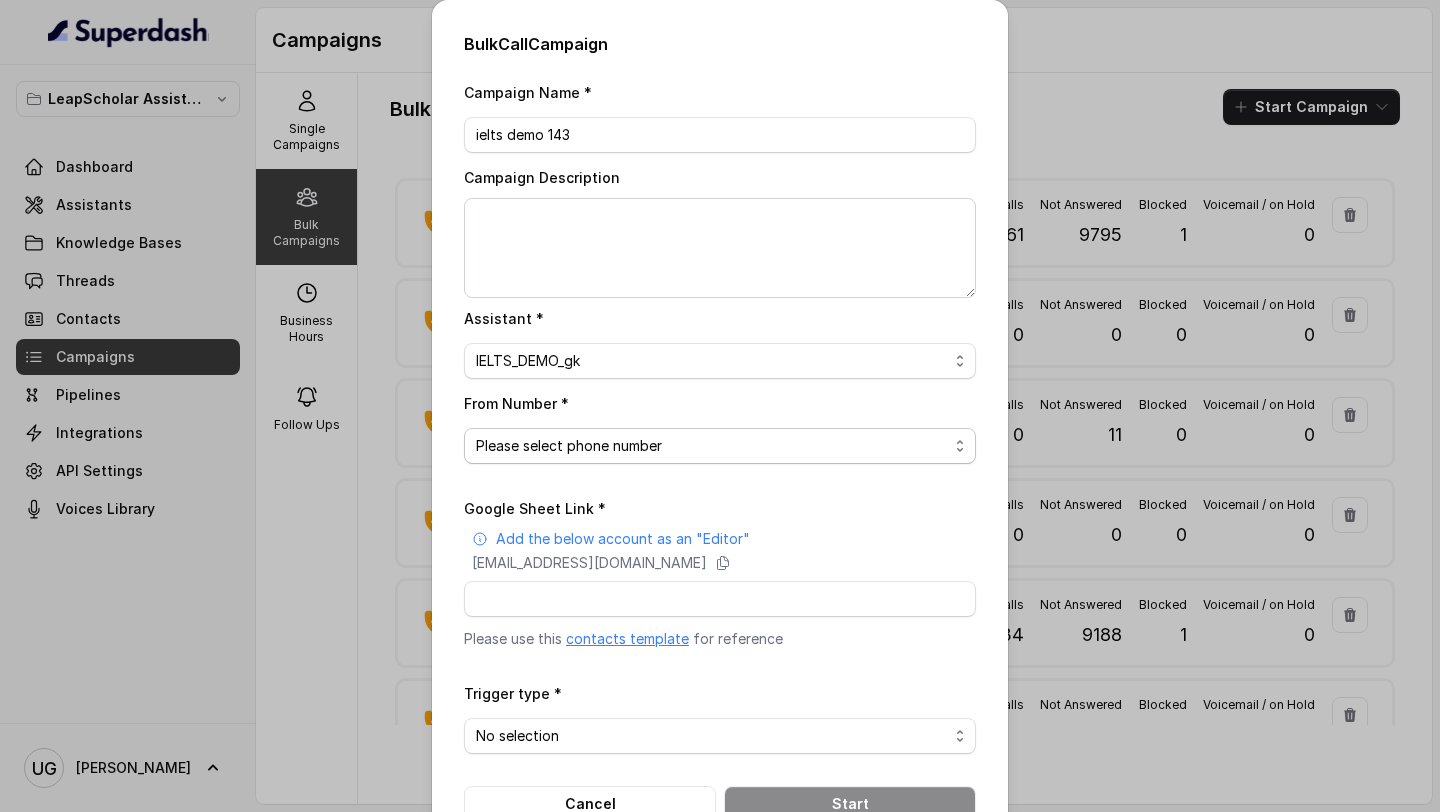 click on "Please select phone number" at bounding box center (720, 446) 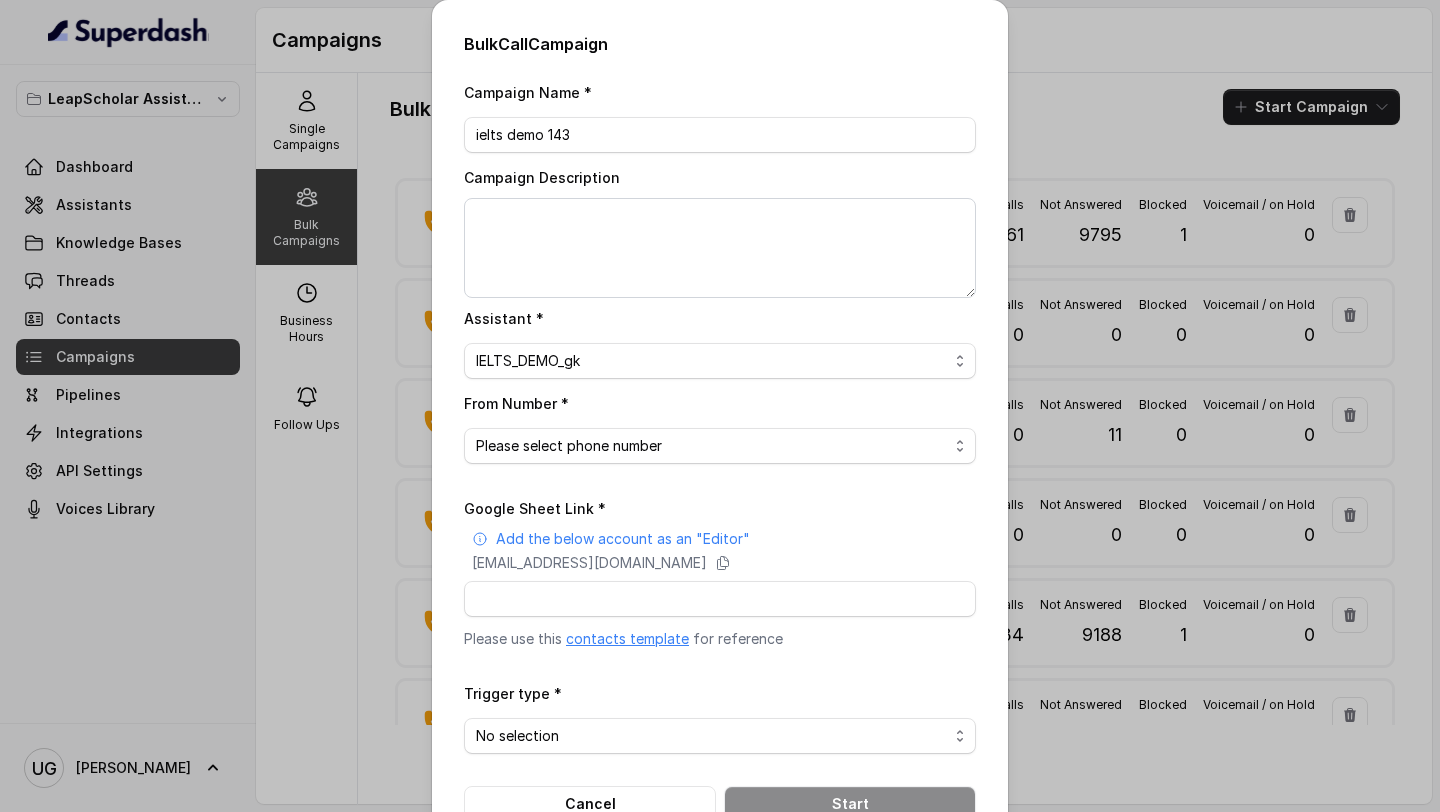 click on "Please select phone number" at bounding box center [720, 446] 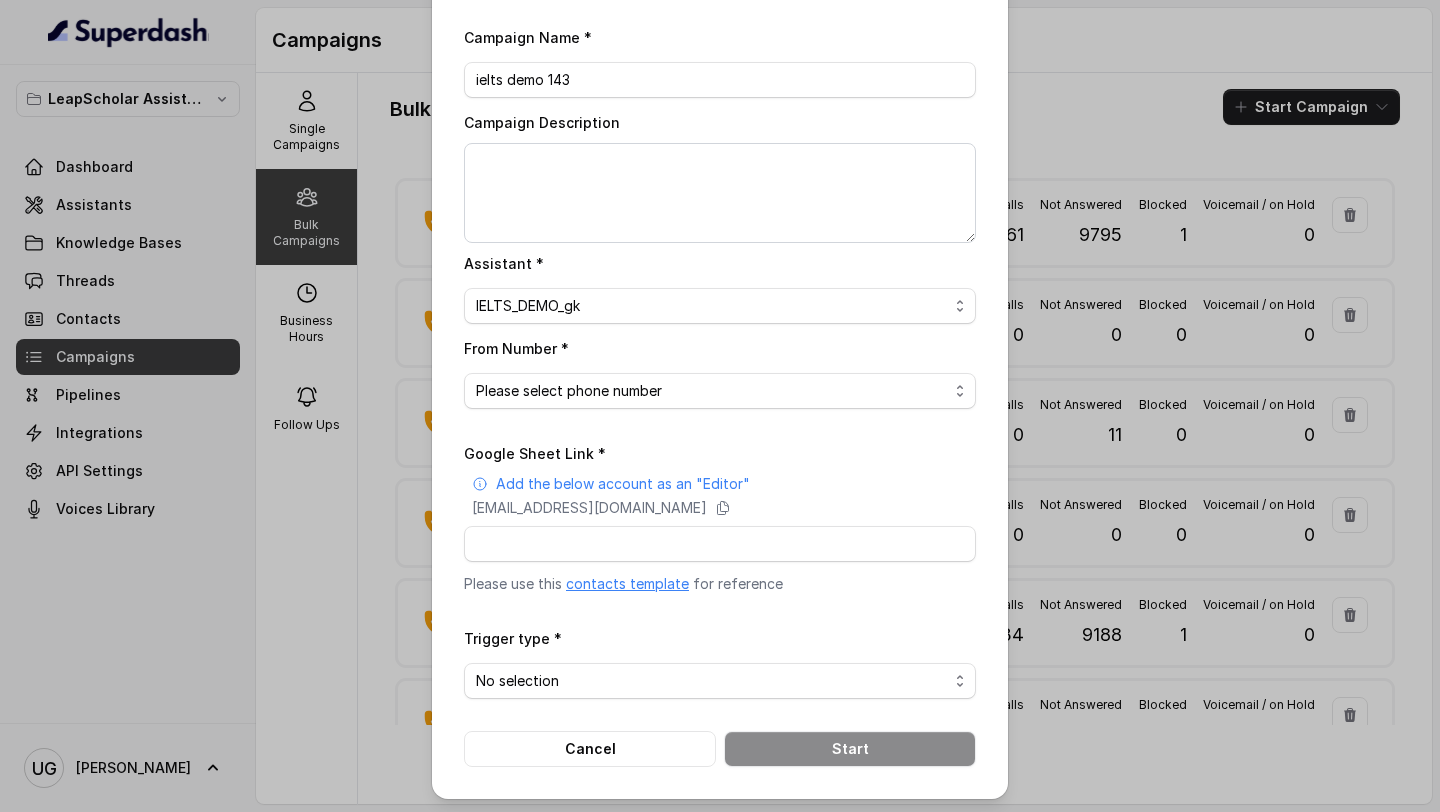 scroll, scrollTop: 0, scrollLeft: 0, axis: both 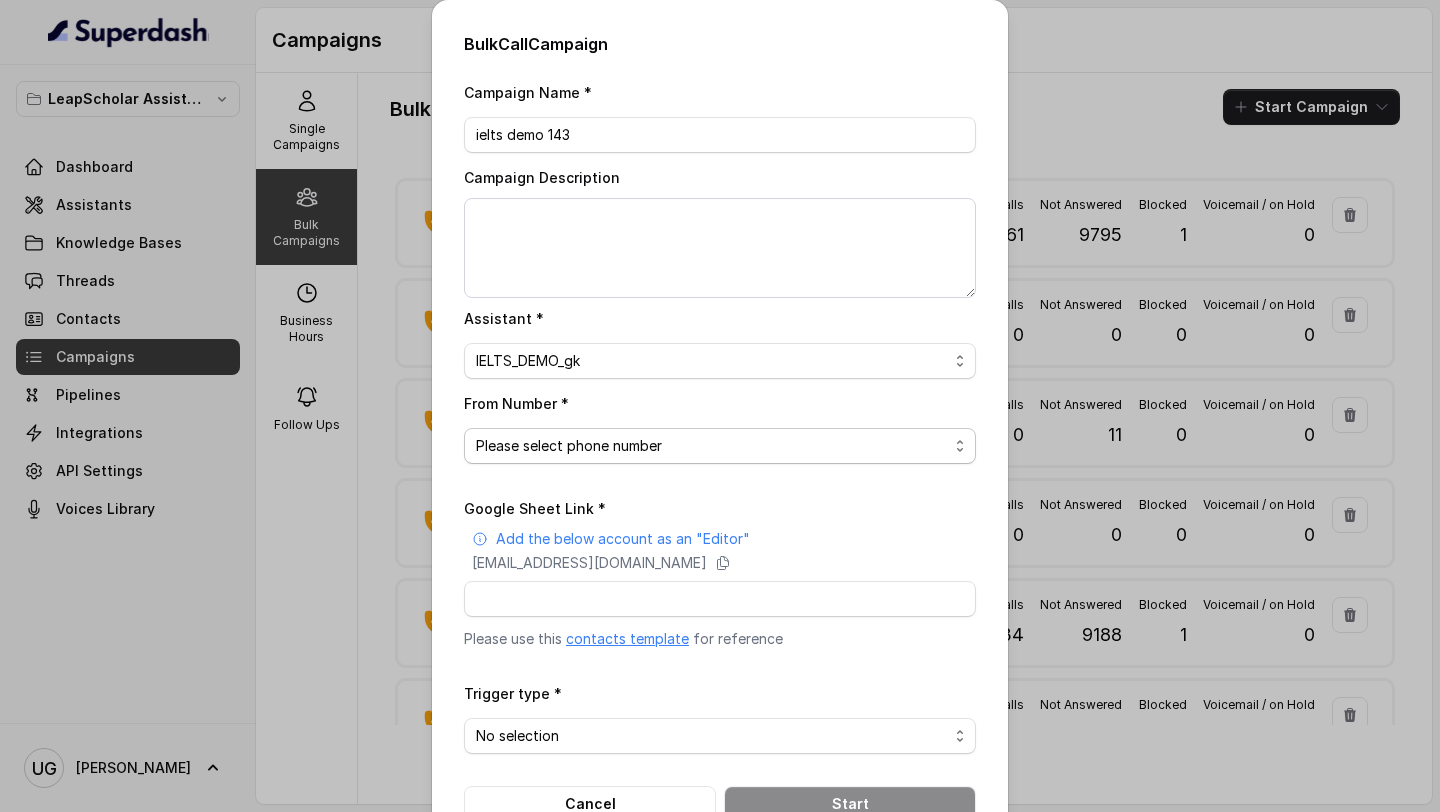 click on "Please select phone number" at bounding box center [720, 446] 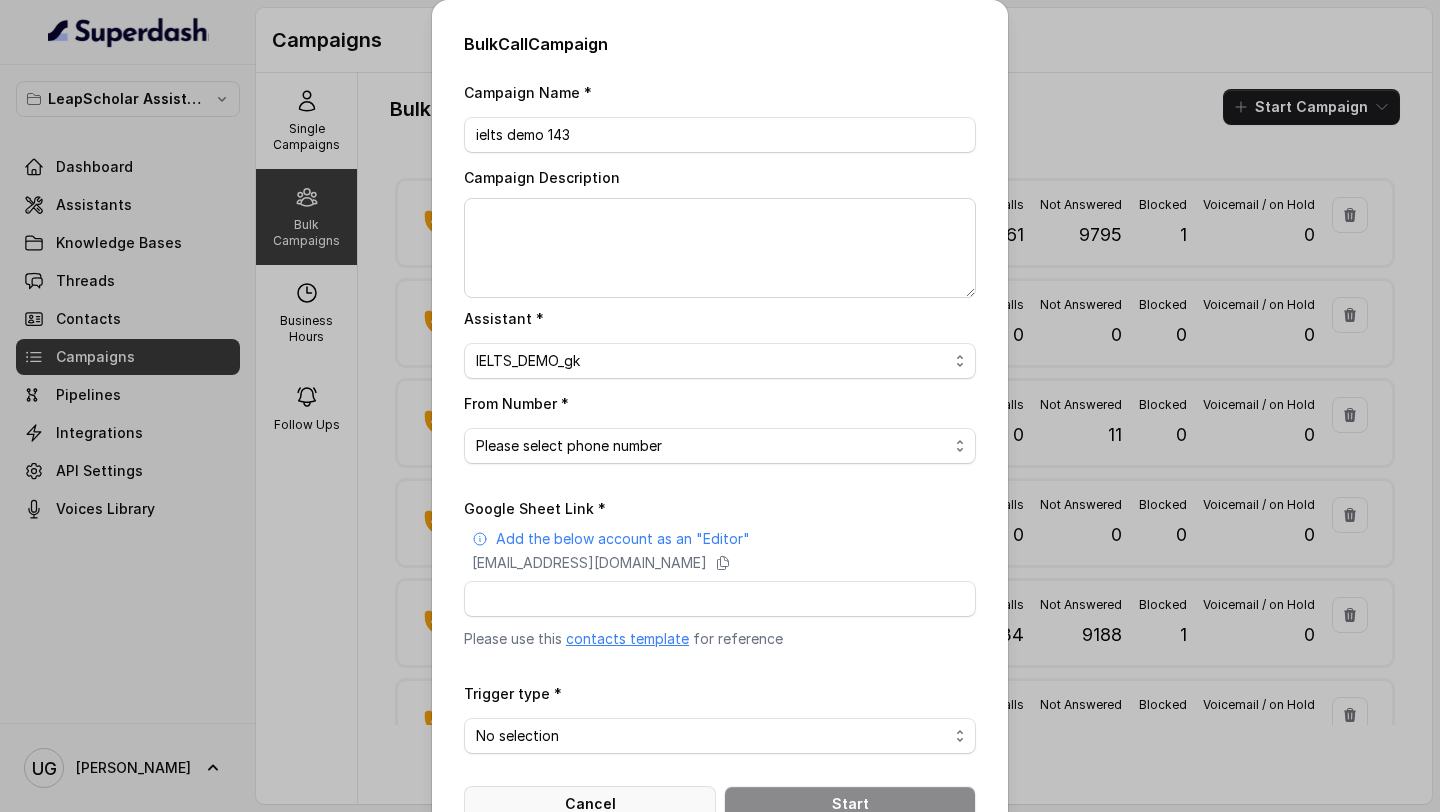 click on "Cancel" at bounding box center [590, 804] 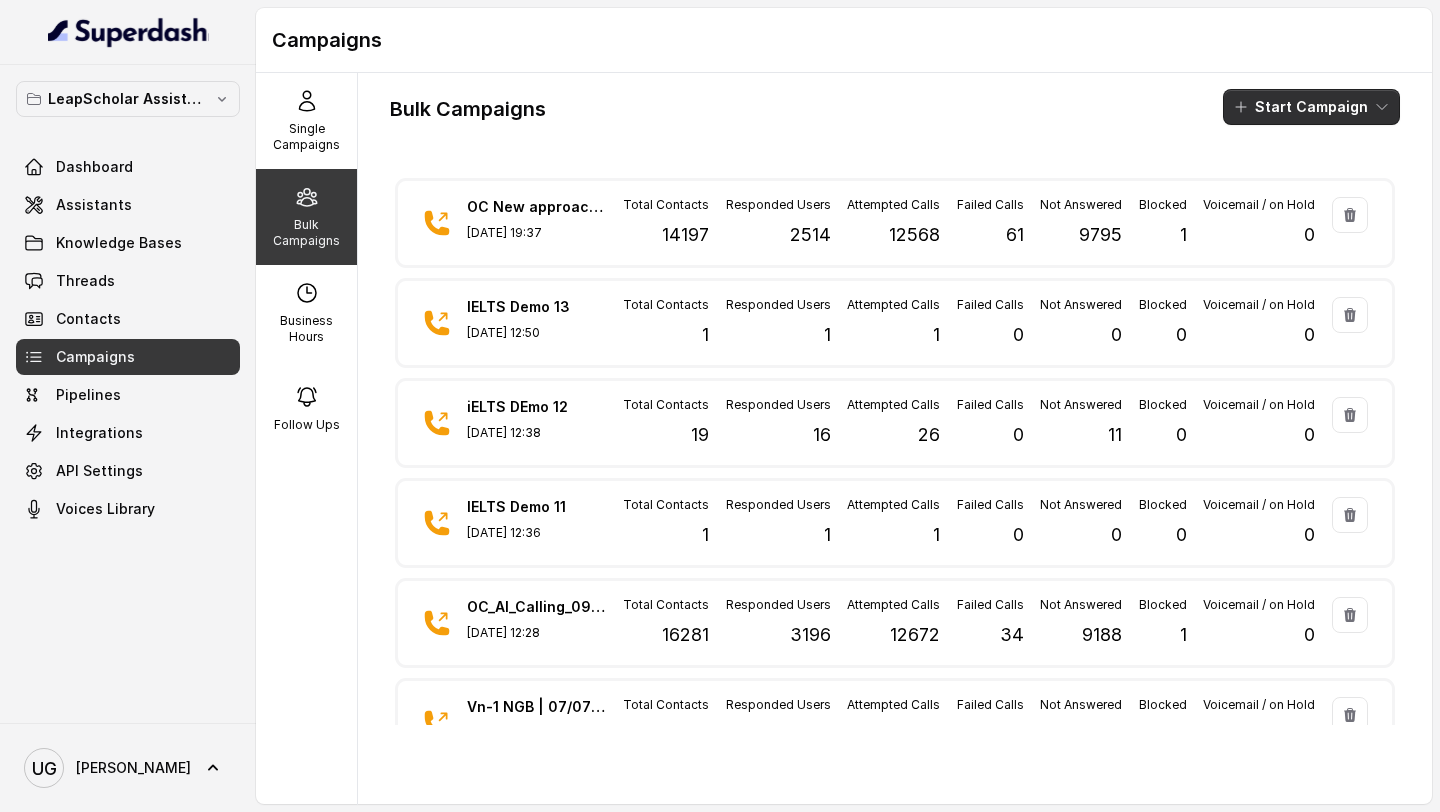 click on "Start Campaign" at bounding box center [1311, 107] 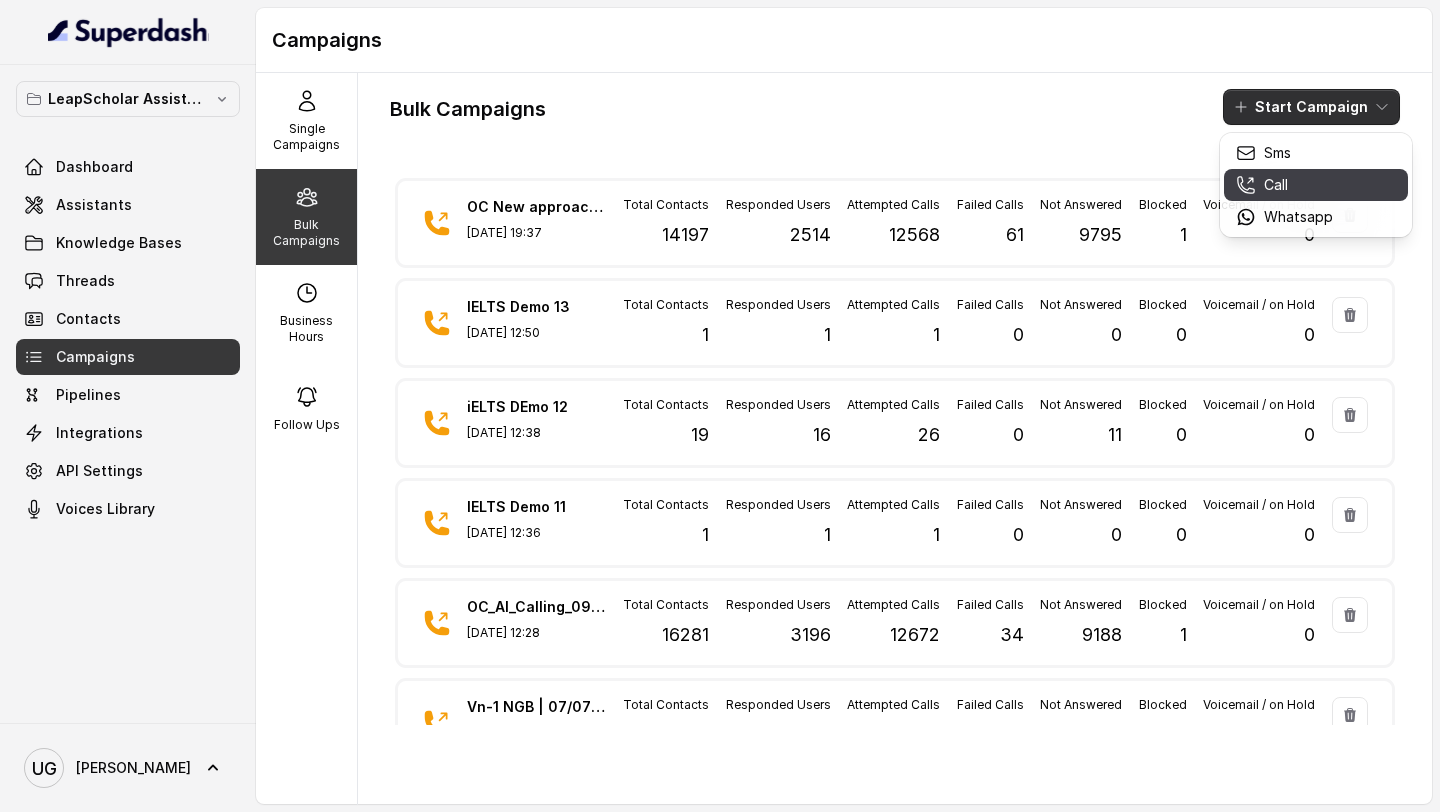 click on "Call" at bounding box center [1284, 185] 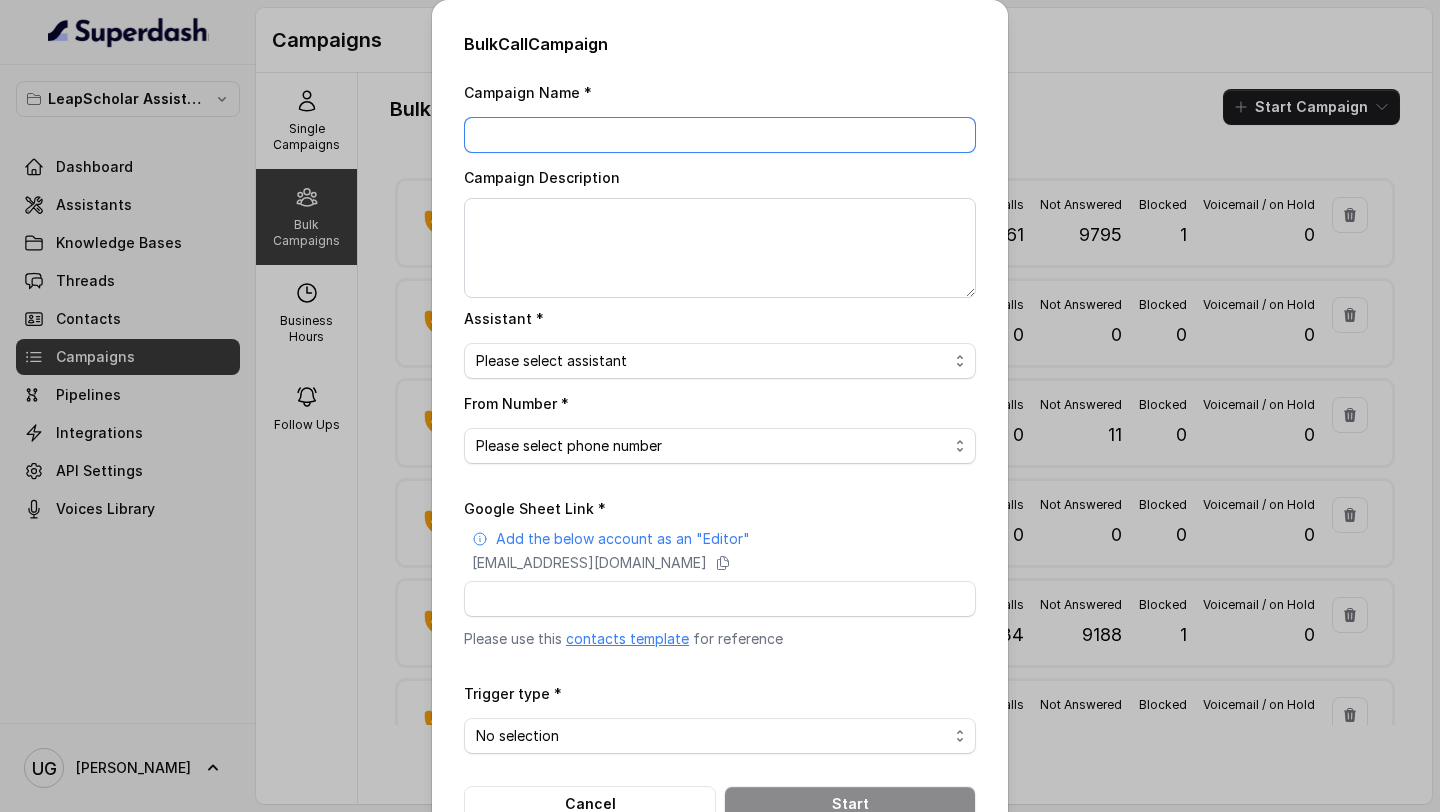 click on "Campaign Name *" at bounding box center (720, 135) 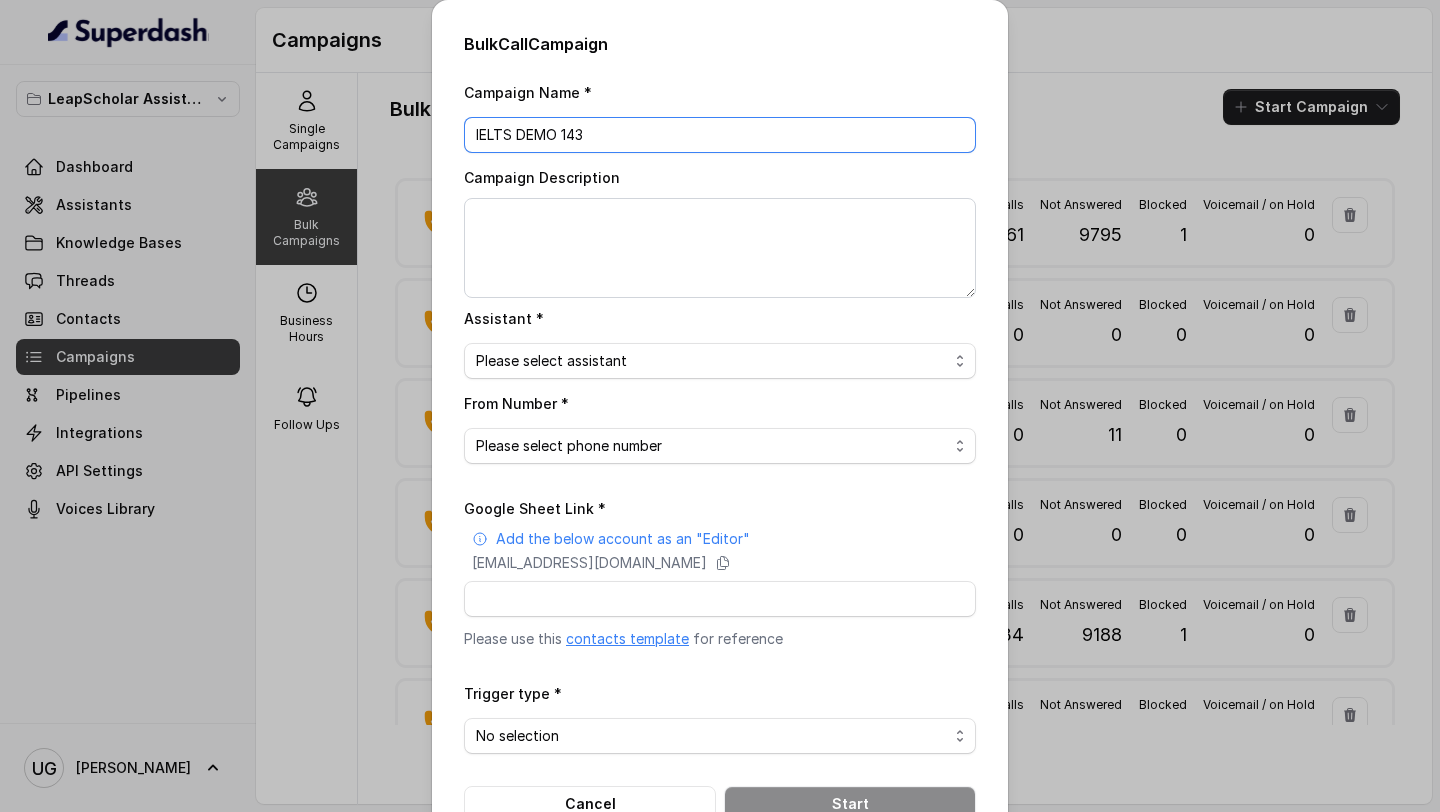 type on "IELTS DEMO 143" 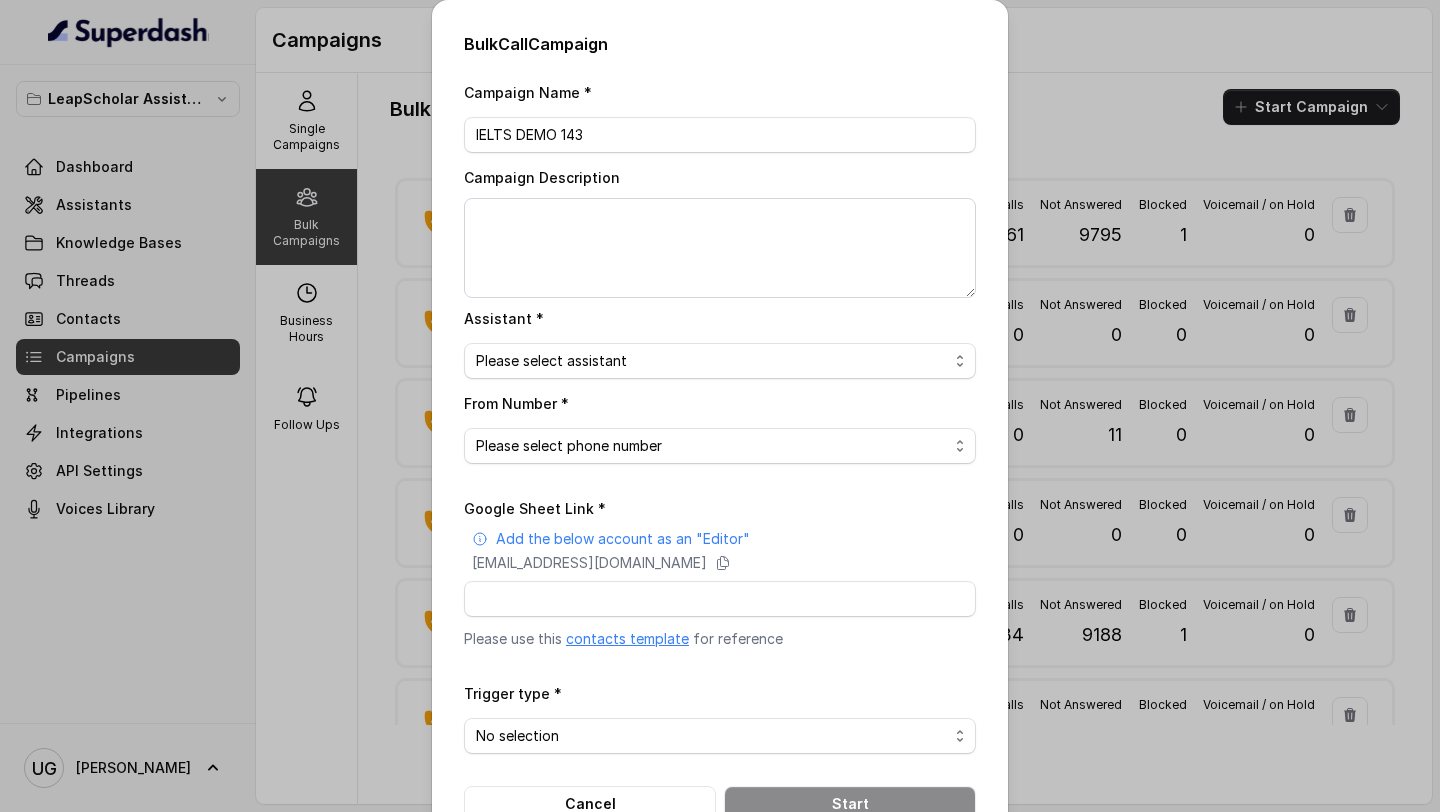 click on "Please select assistant OC-new approach Geebee-Test Akash - Not Sure | PP Cohort 2 - IELTS Booked Akash - Not Sure | C2I Session AI Calling for Masterclass - #RK Cohort 9 - Future Intake IELTS Given Cohort 5 - Webinar [DATE] Cohort 4 - Qualified but Meeting not attended Cohort 10 - Future Intake Non-IELTS Cohort 13 - IELTS Masterclass Attended Cohort 14 - Generic Cohort 11 - IELTS Demo Attended Cohort 12 - IELTS Demo Not Attended AI-IELTS (Testing) Akash- Exam booked Akash - Exam Given  Akash - Exam Not Yet Decided Deferral BoFu IELTS_DEMO_gk" at bounding box center (720, 361) 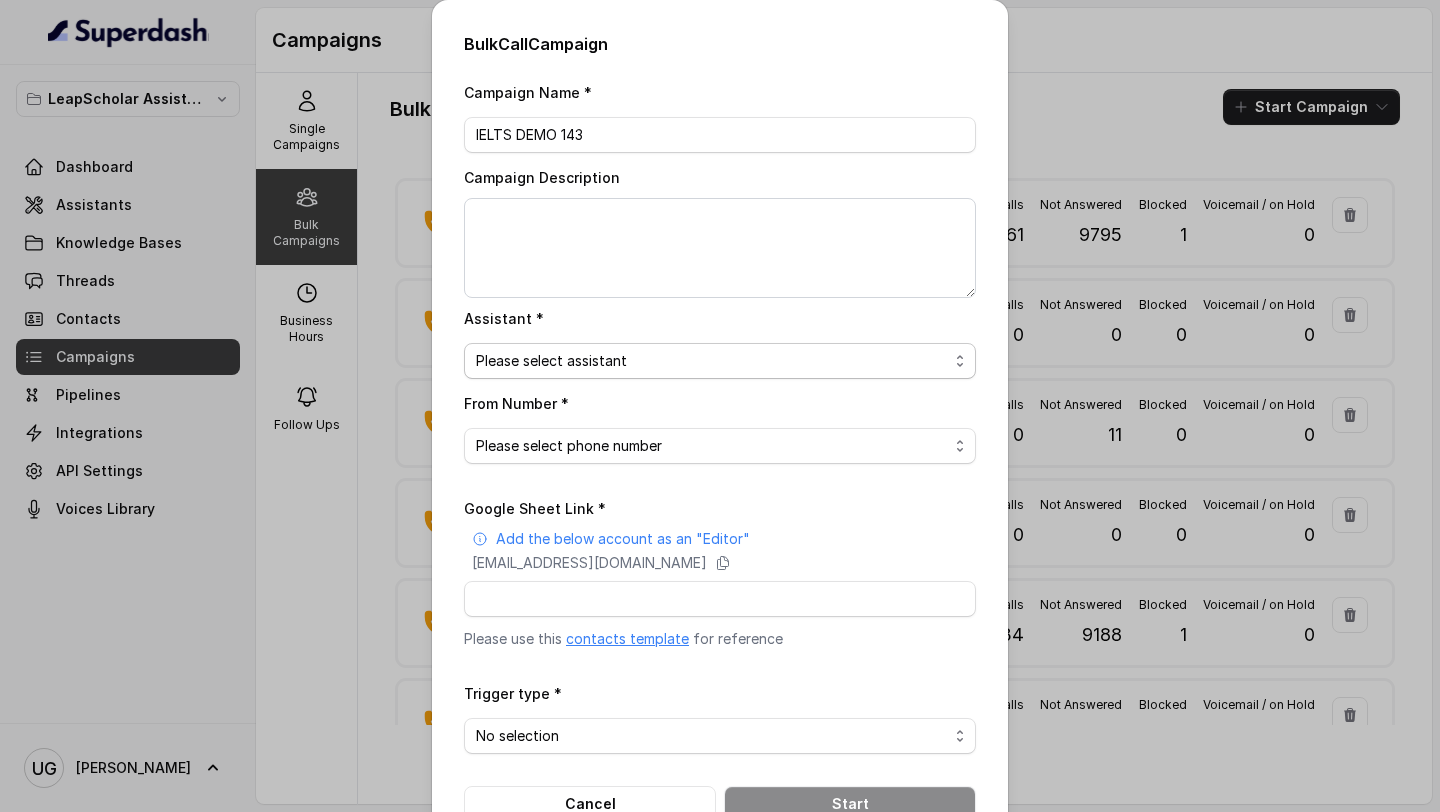 click on "Please select assistant OC-new approach Geebee-Test Akash - Not Sure | PP Cohort 2 - IELTS Booked Akash - Not Sure | C2I Session AI Calling for Masterclass - #RK Cohort 9 - Future Intake IELTS Given Cohort 5 - Webinar [DATE] Cohort 4 - Qualified but Meeting not attended Cohort 10 - Future Intake Non-IELTS Cohort 13 - IELTS Masterclass Attended Cohort 14 - Generic Cohort 11 - IELTS Demo Attended Cohort 12 - IELTS Demo Not Attended AI-IELTS (Testing) Akash- Exam booked Akash - Exam Given  Akash - Exam Not Yet Decided Deferral BoFu IELTS_DEMO_gk" at bounding box center [720, 361] 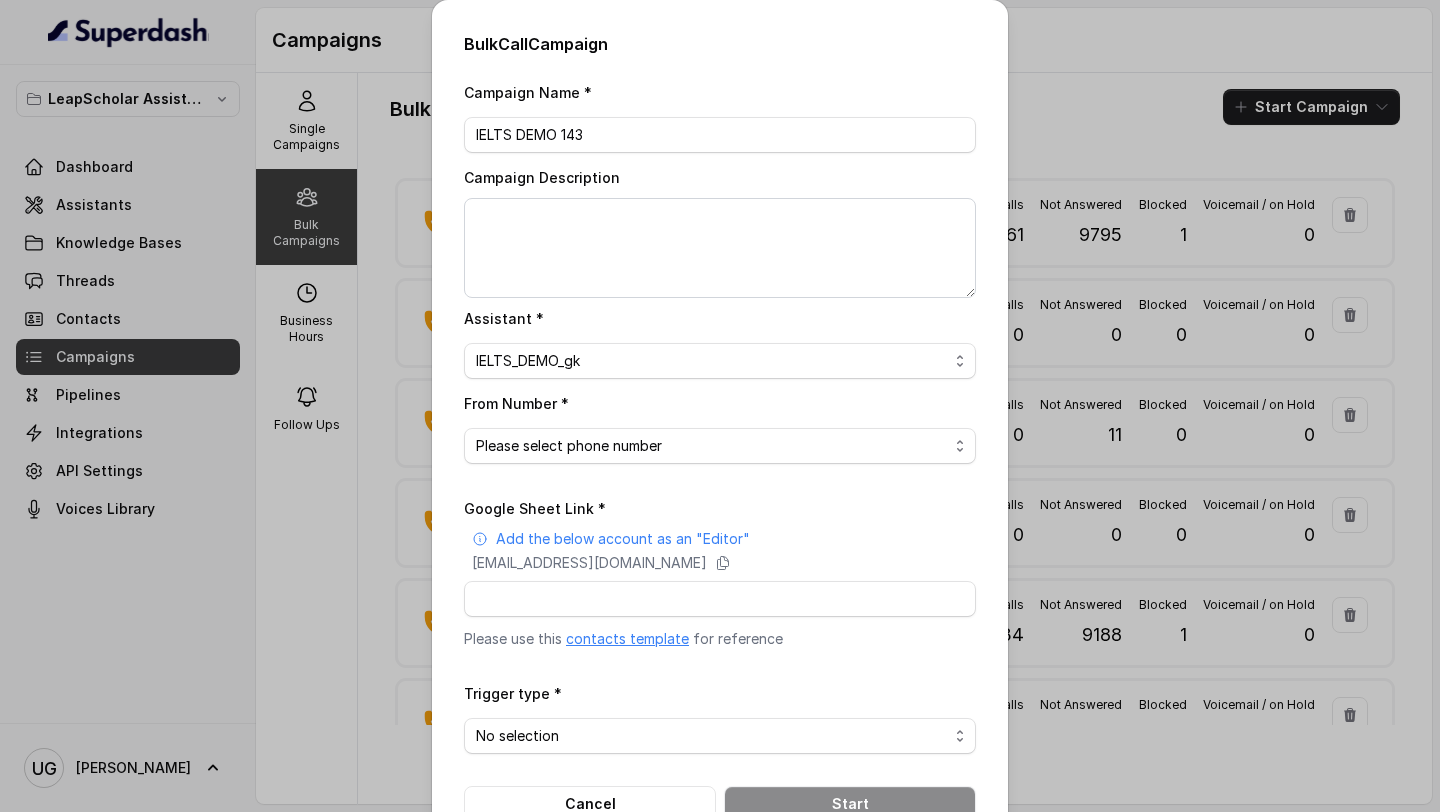 click on "Please select phone number" at bounding box center [720, 446] 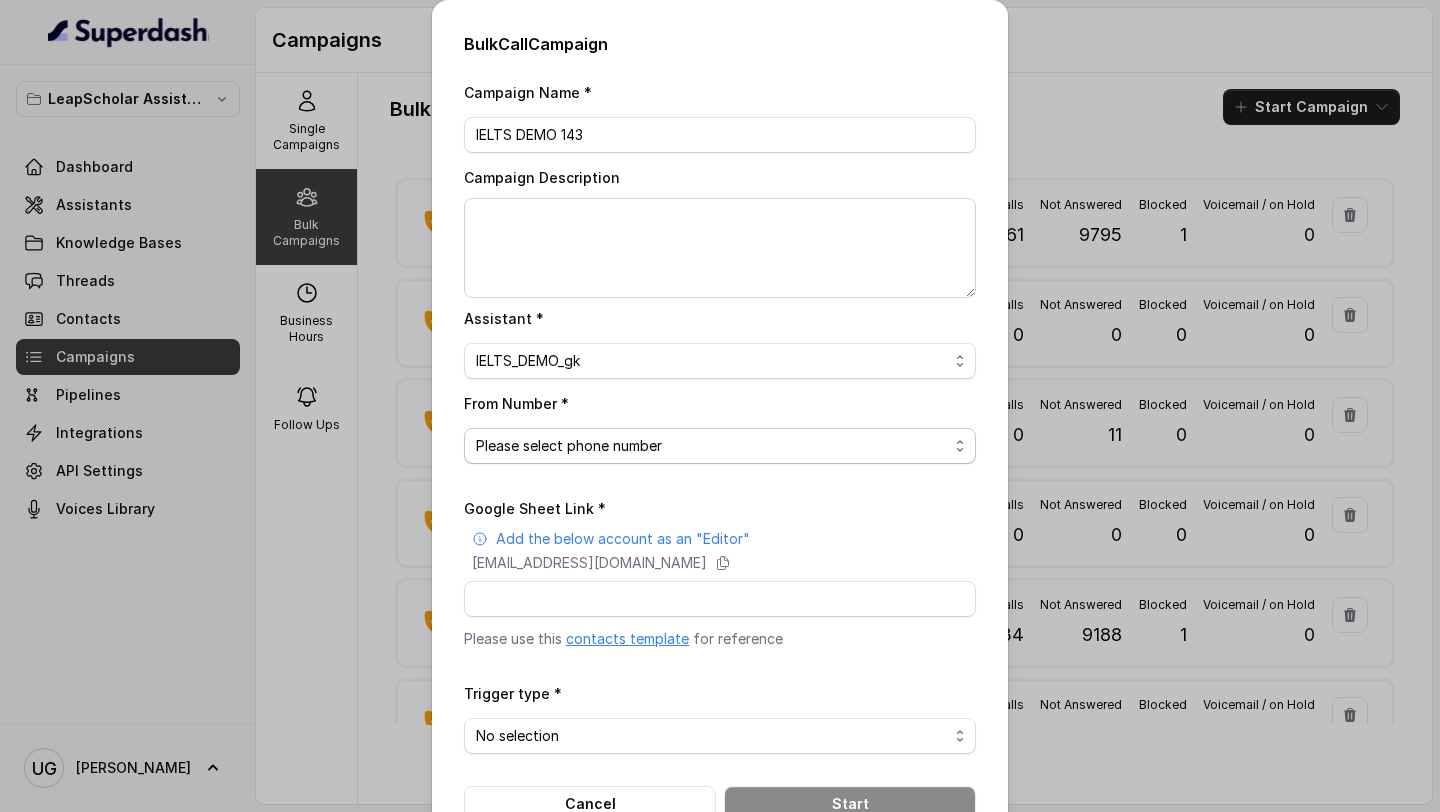 click on "Please select phone number" at bounding box center (720, 446) 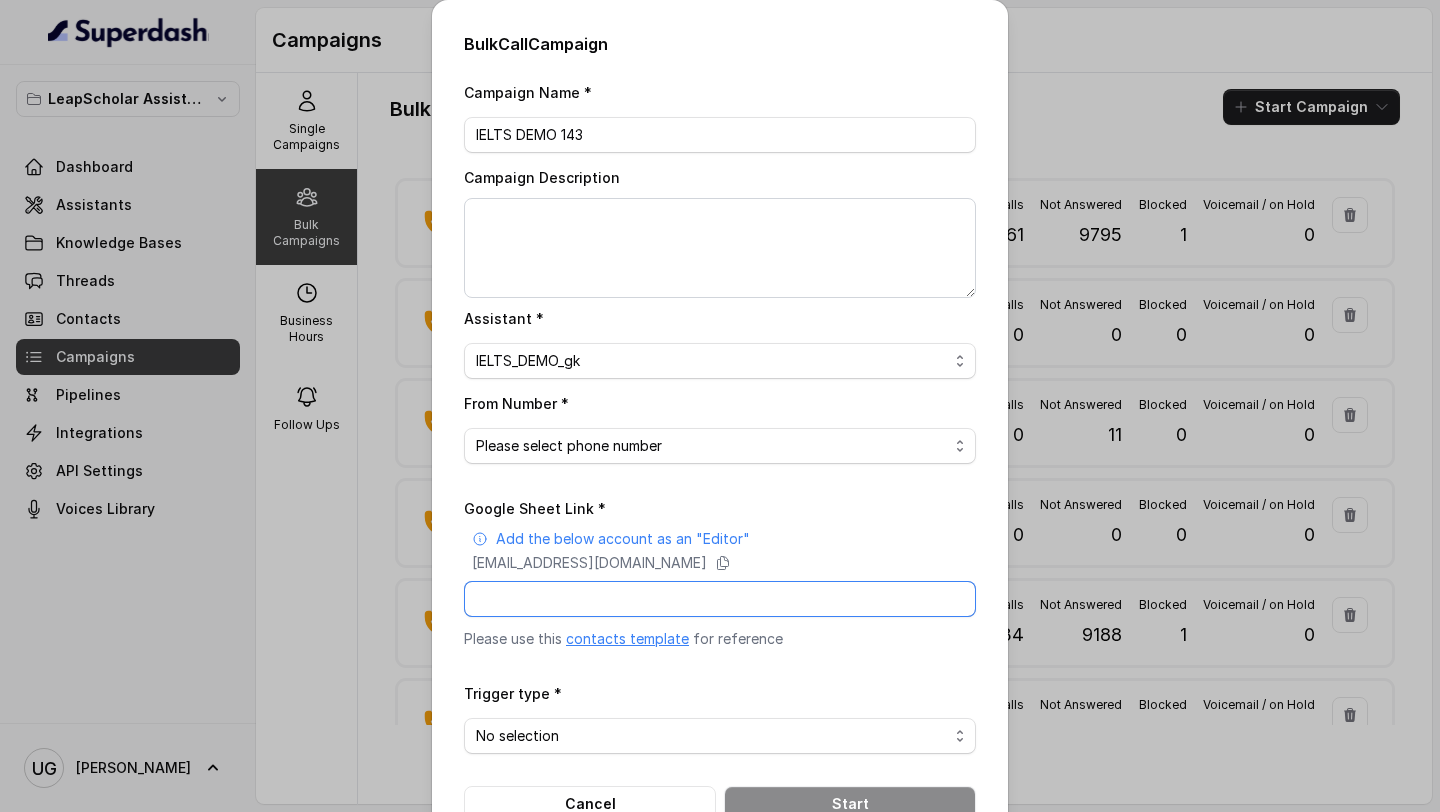 click on "Google Sheet Link *" at bounding box center [720, 599] 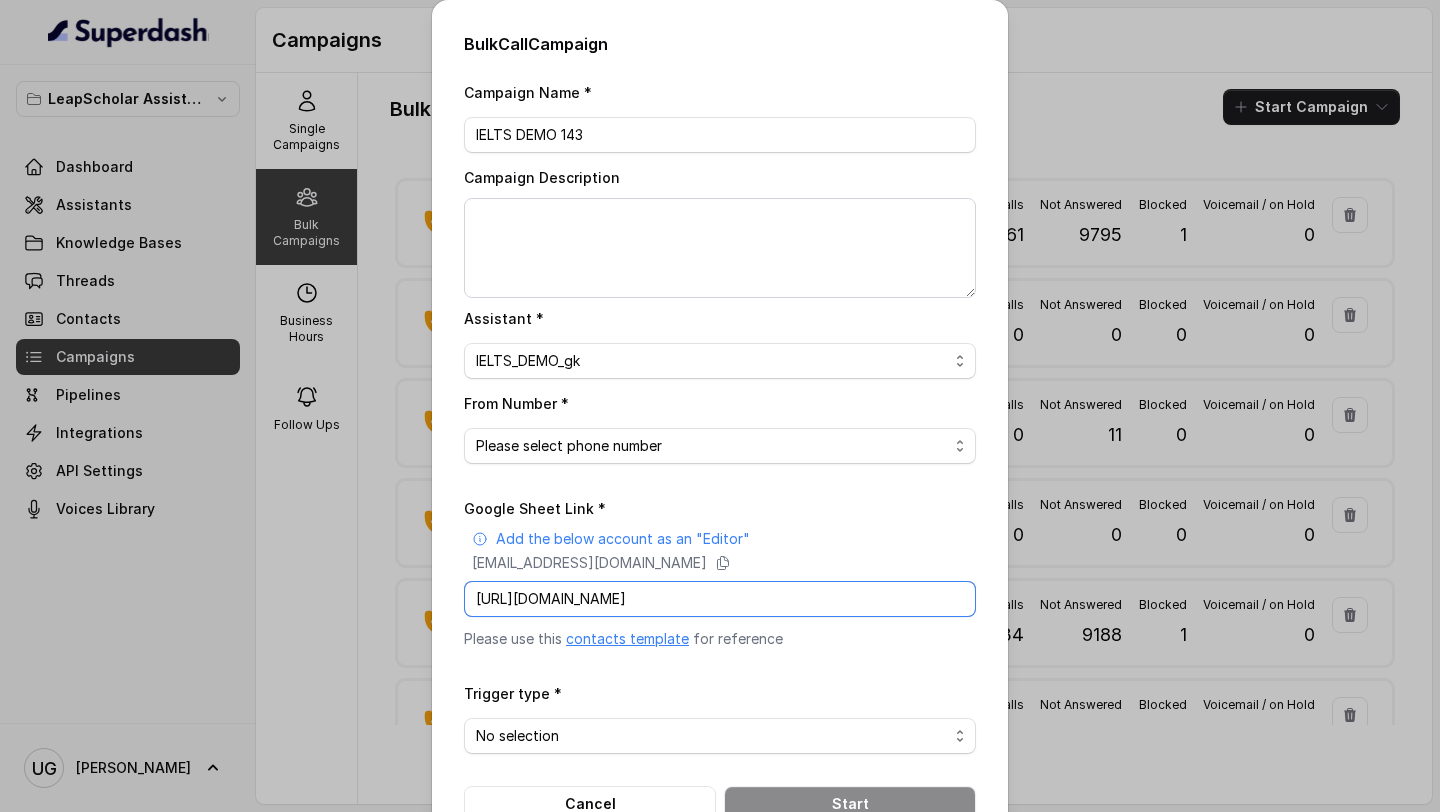 scroll, scrollTop: 0, scrollLeft: 280, axis: horizontal 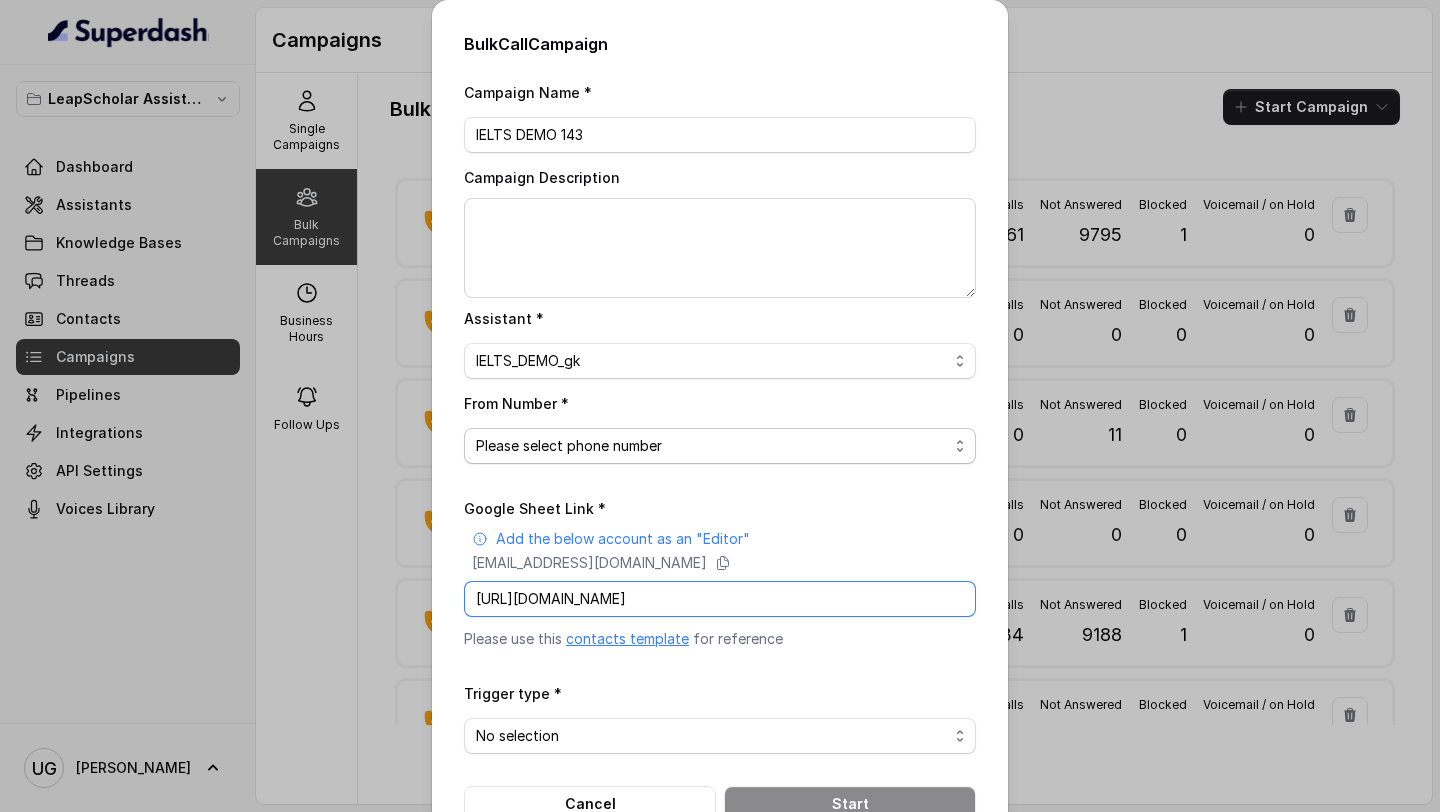 type on "[URL][DOMAIN_NAME]" 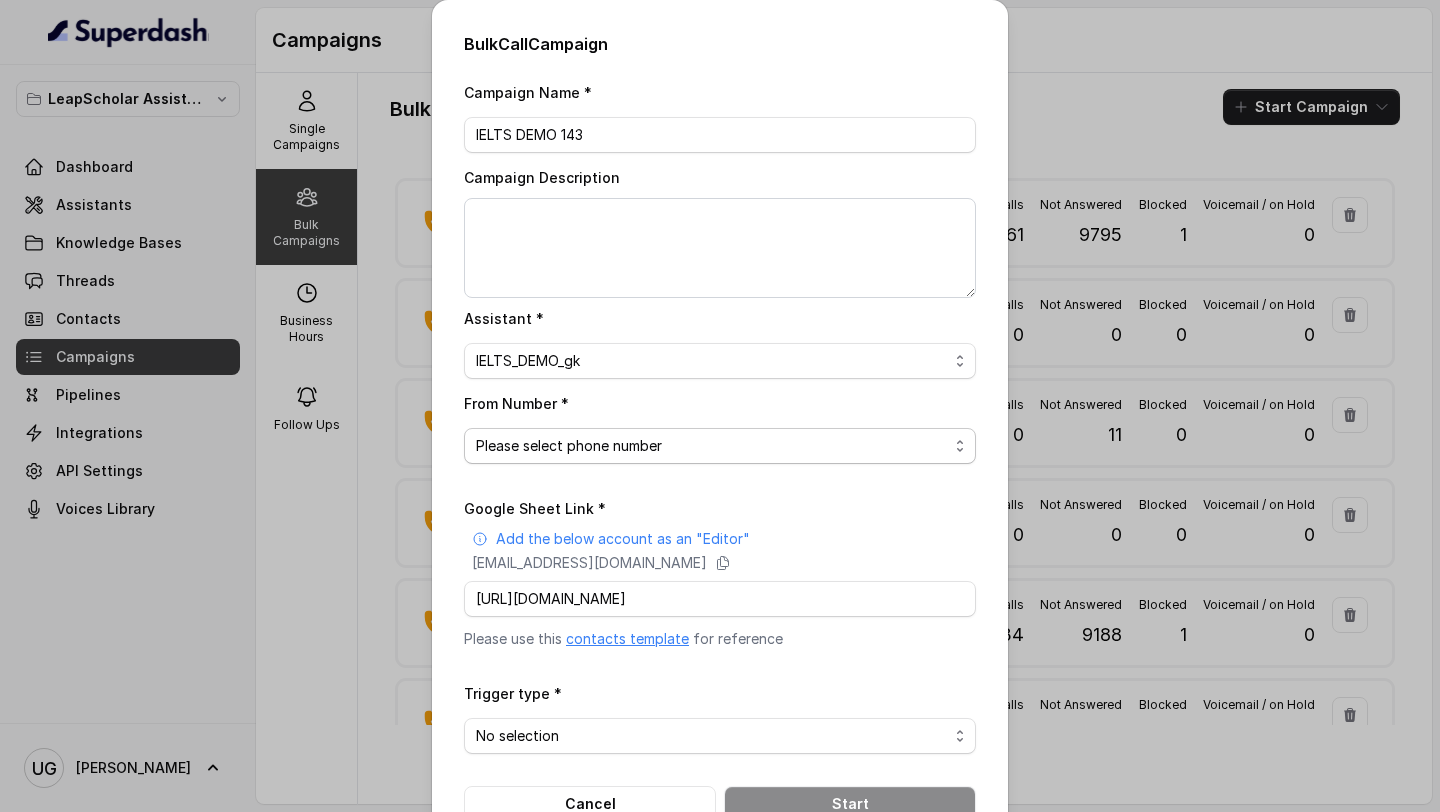 click on "Please select phone number" at bounding box center (720, 446) 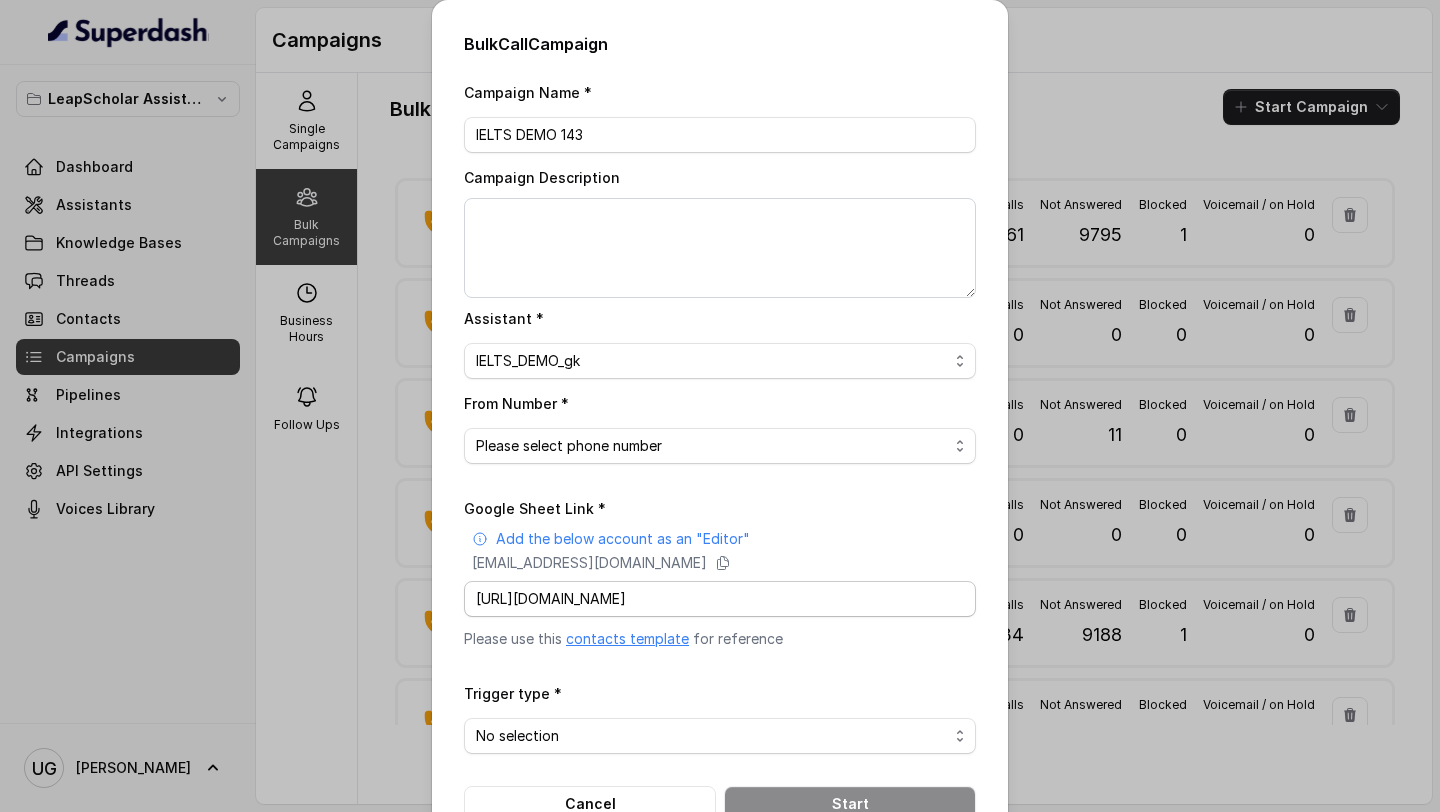 scroll, scrollTop: 55, scrollLeft: 0, axis: vertical 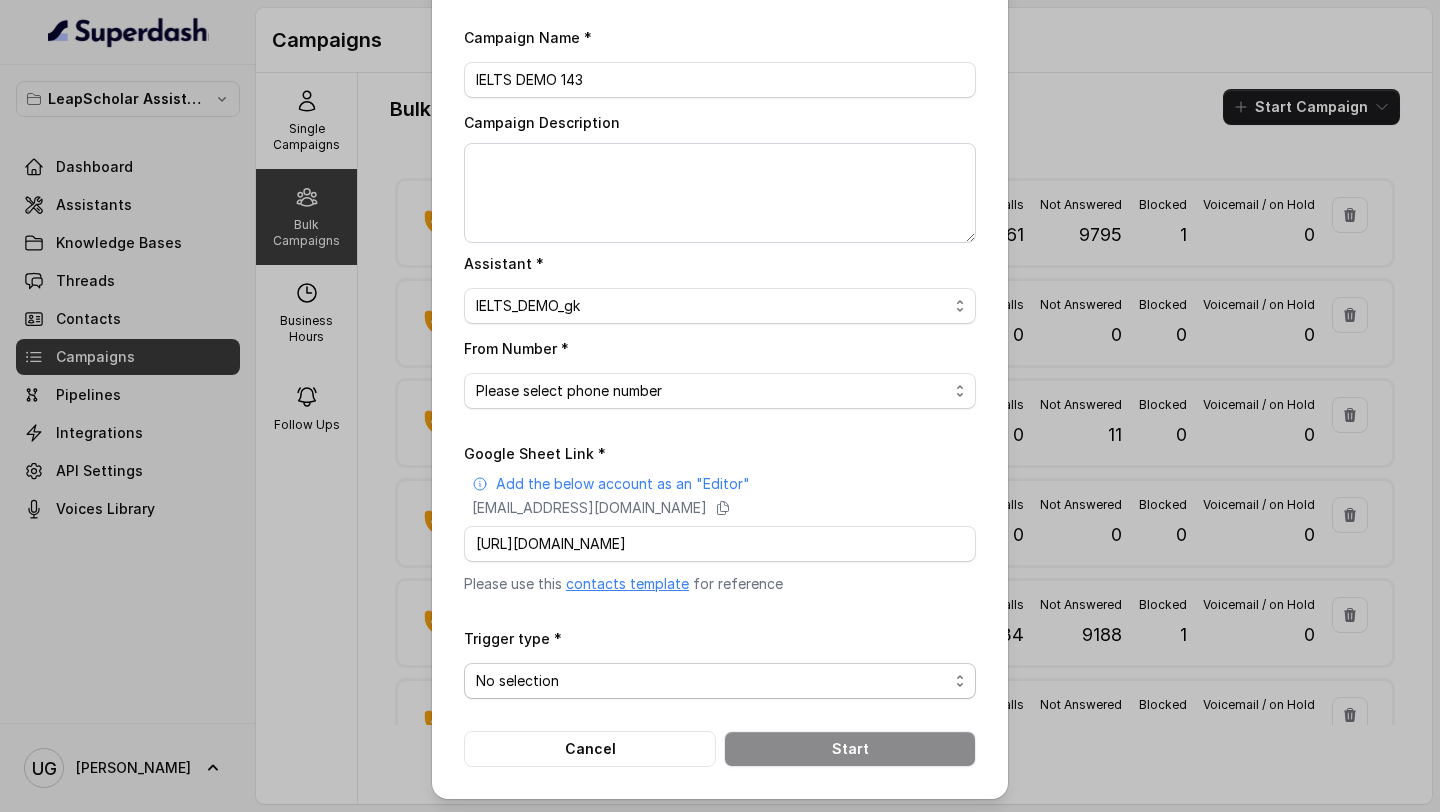 click on "No selection Trigger Immediately Trigger based on campaign configuration" at bounding box center [720, 681] 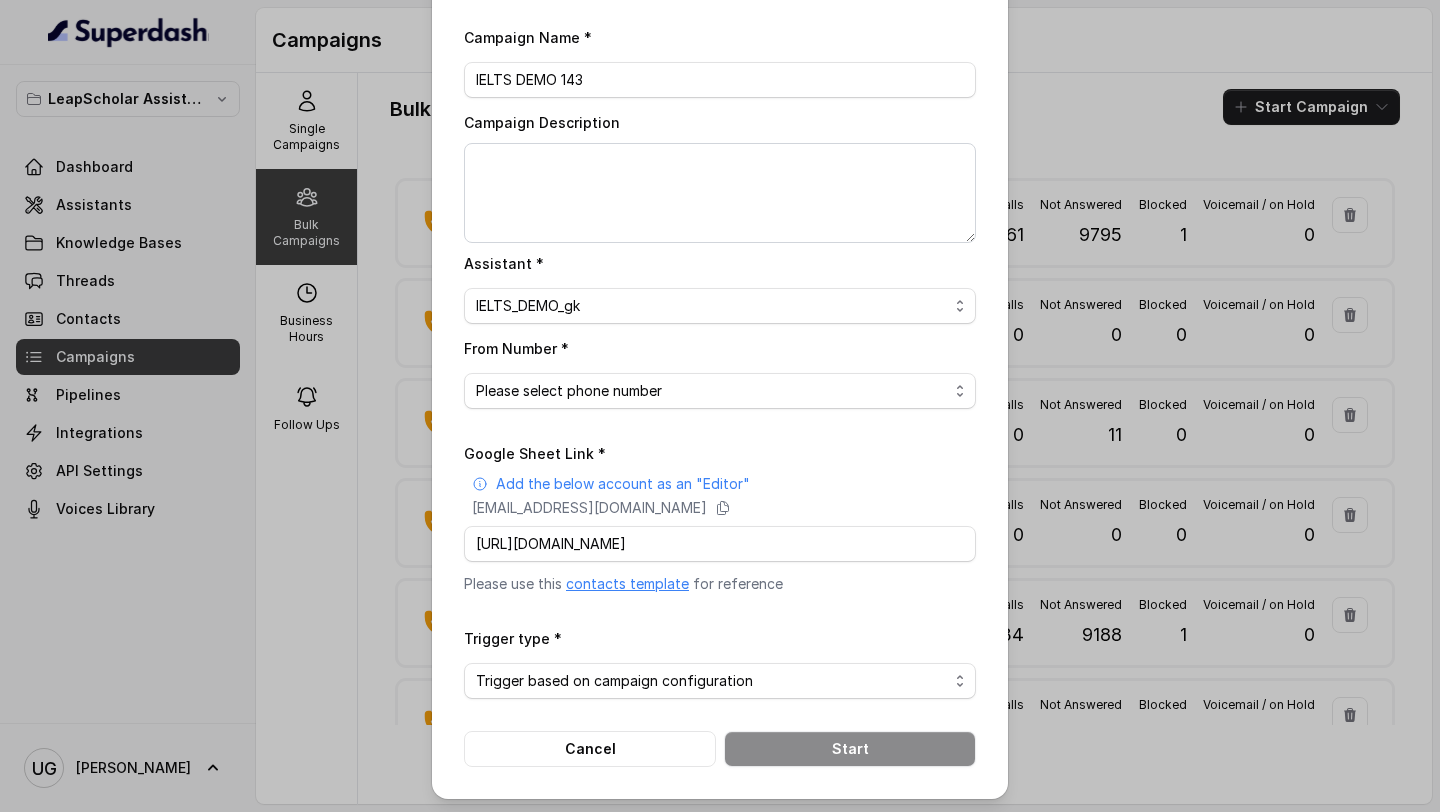 click on "From Number * Please select phone number" at bounding box center (720, 372) 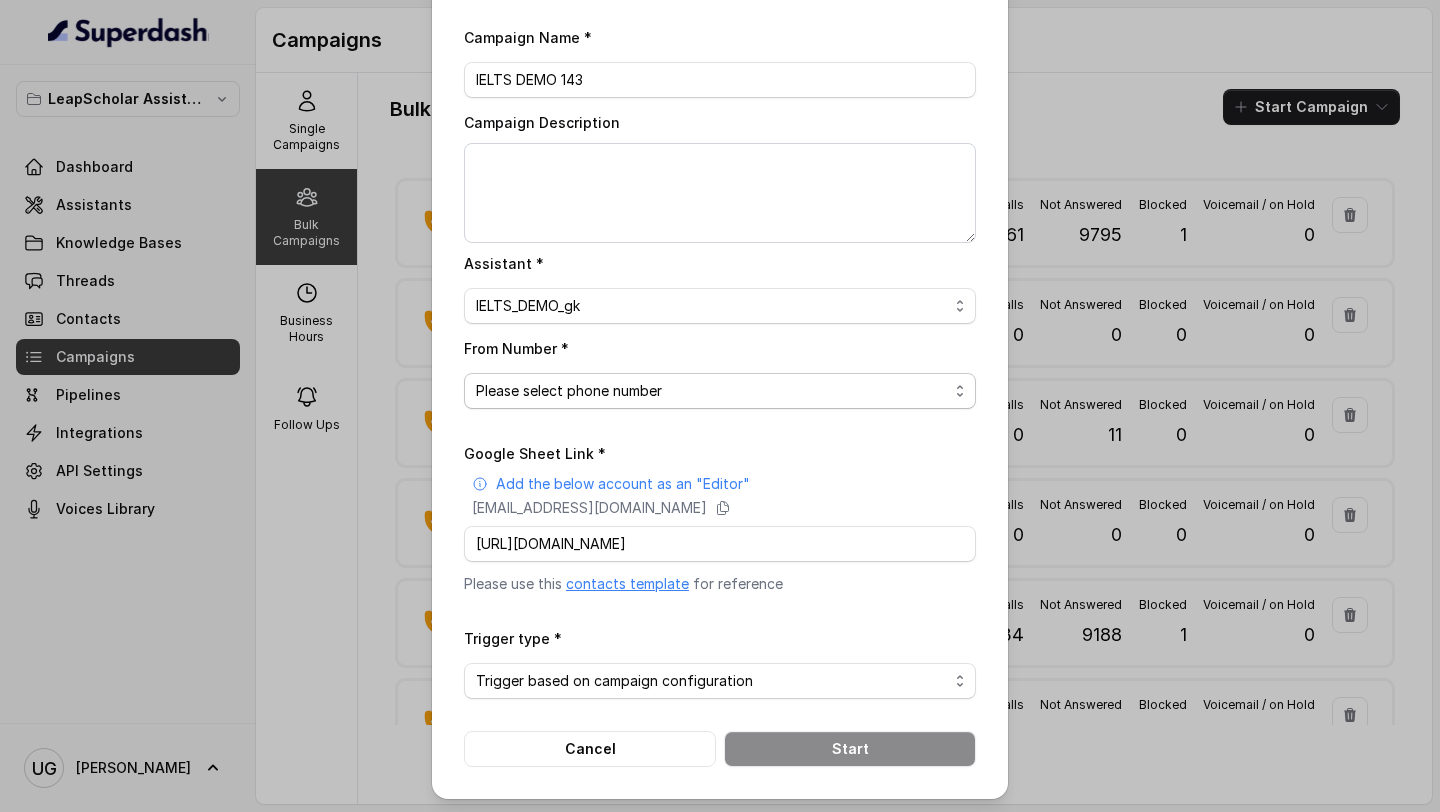 click on "Please select phone number" at bounding box center (720, 391) 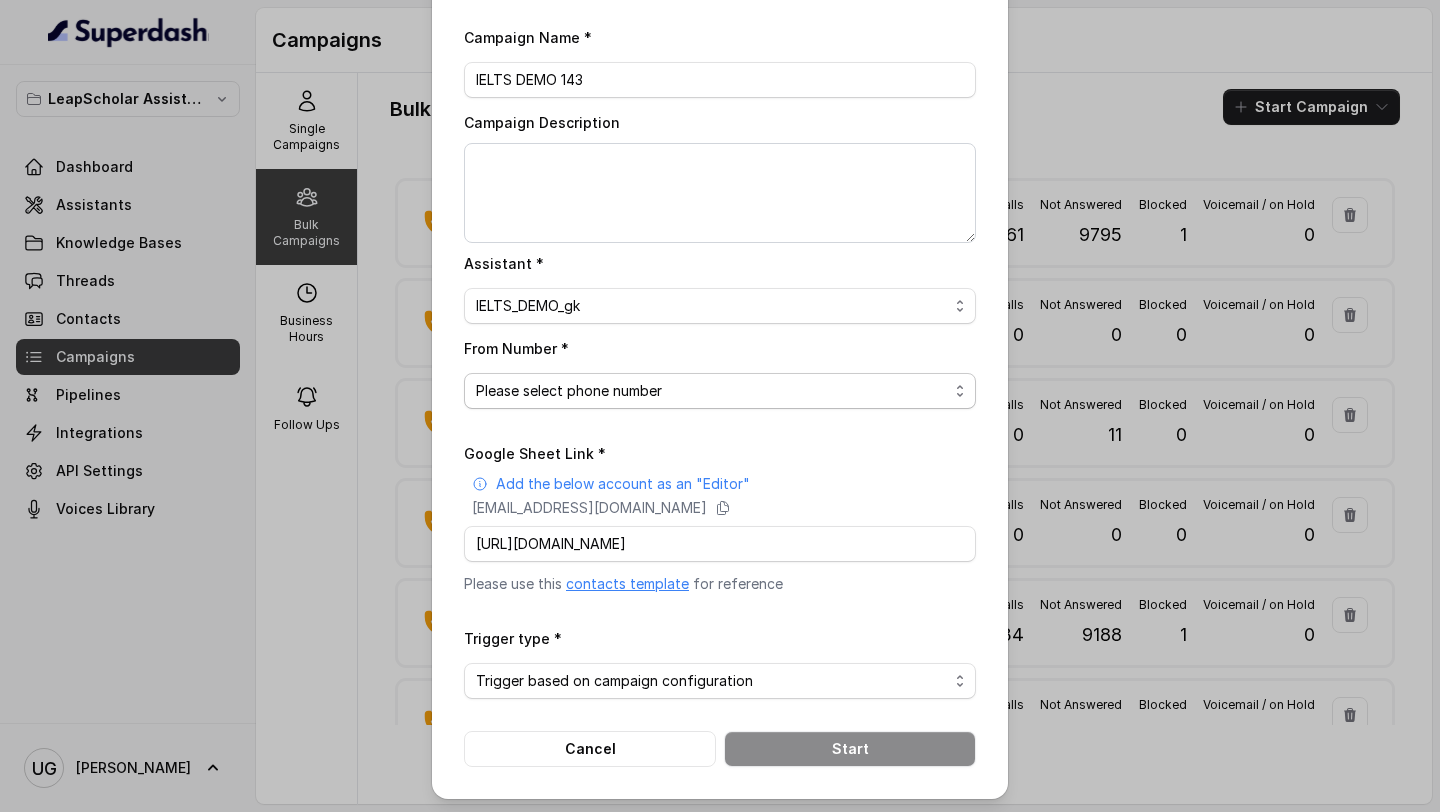 click on "Please select phone number" at bounding box center [720, 391] 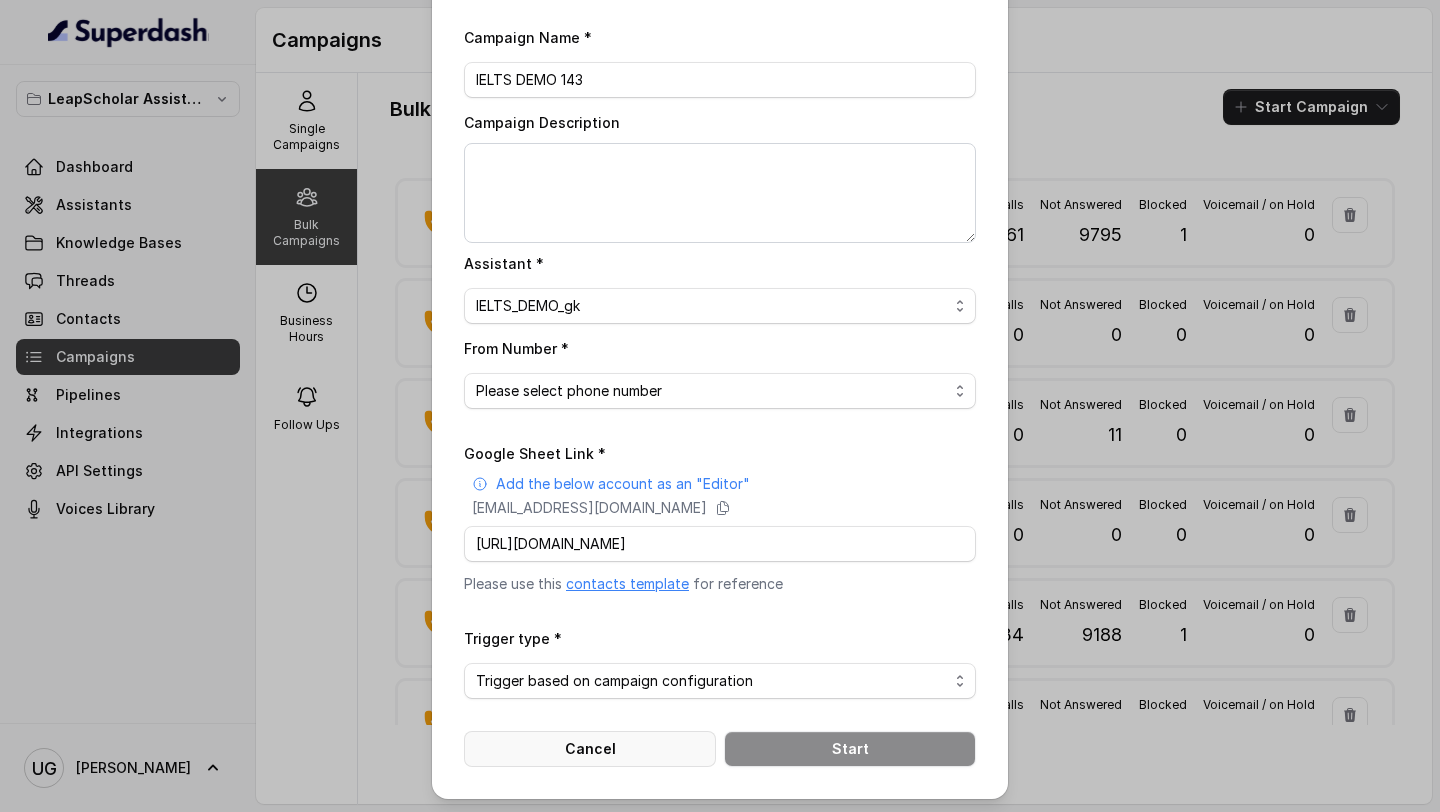click on "Cancel" at bounding box center (590, 749) 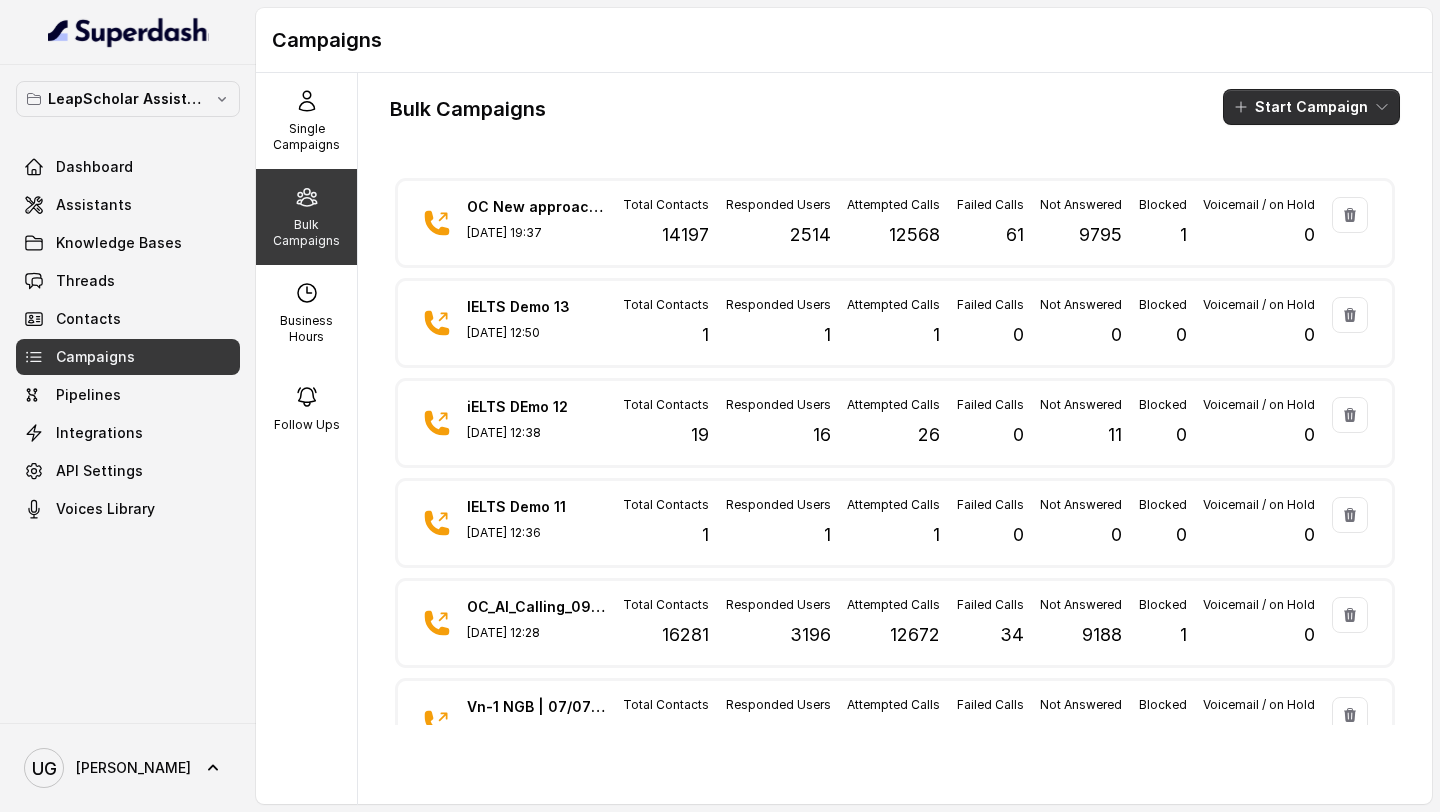 click on "Start Campaign" at bounding box center (1311, 107) 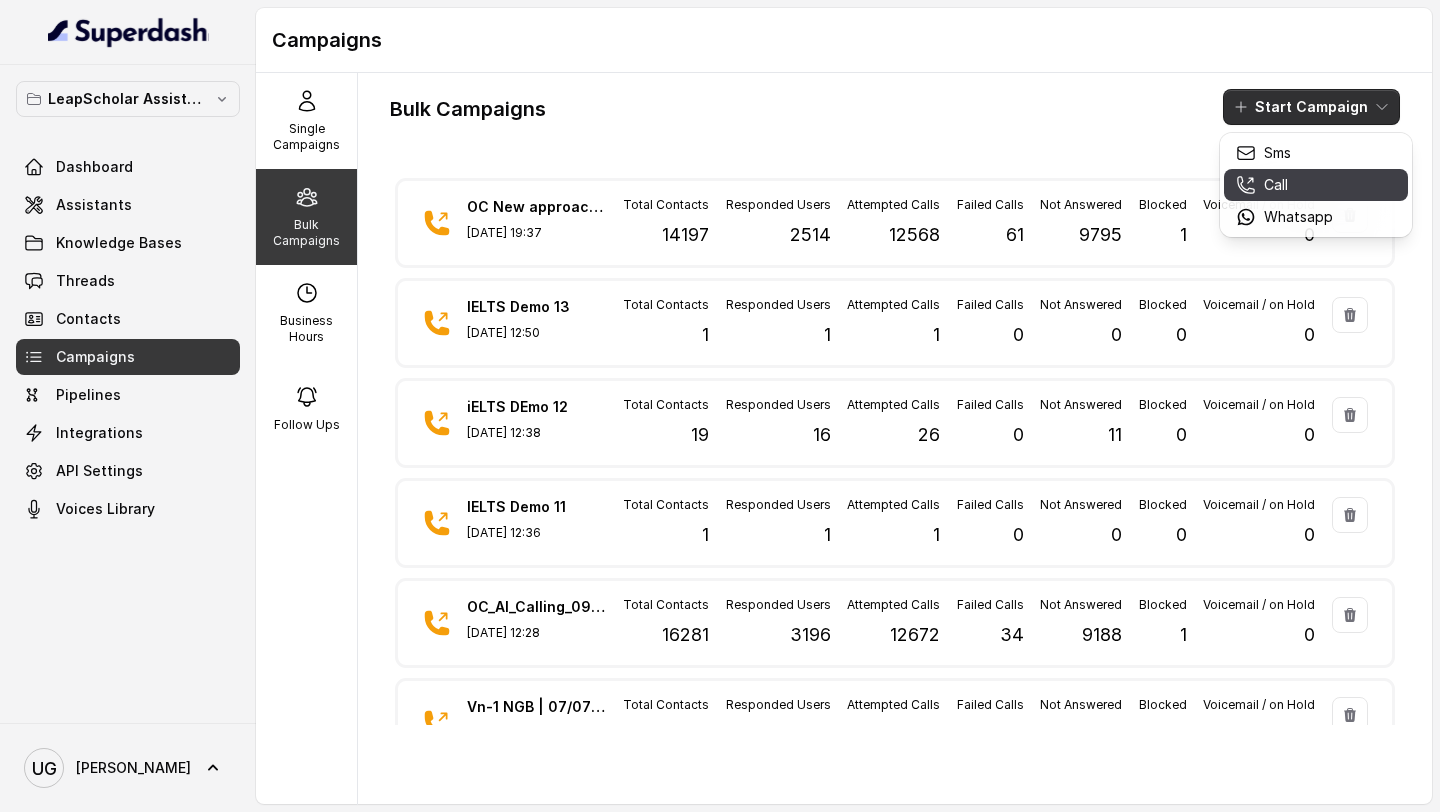 click on "Call" at bounding box center (1276, 185) 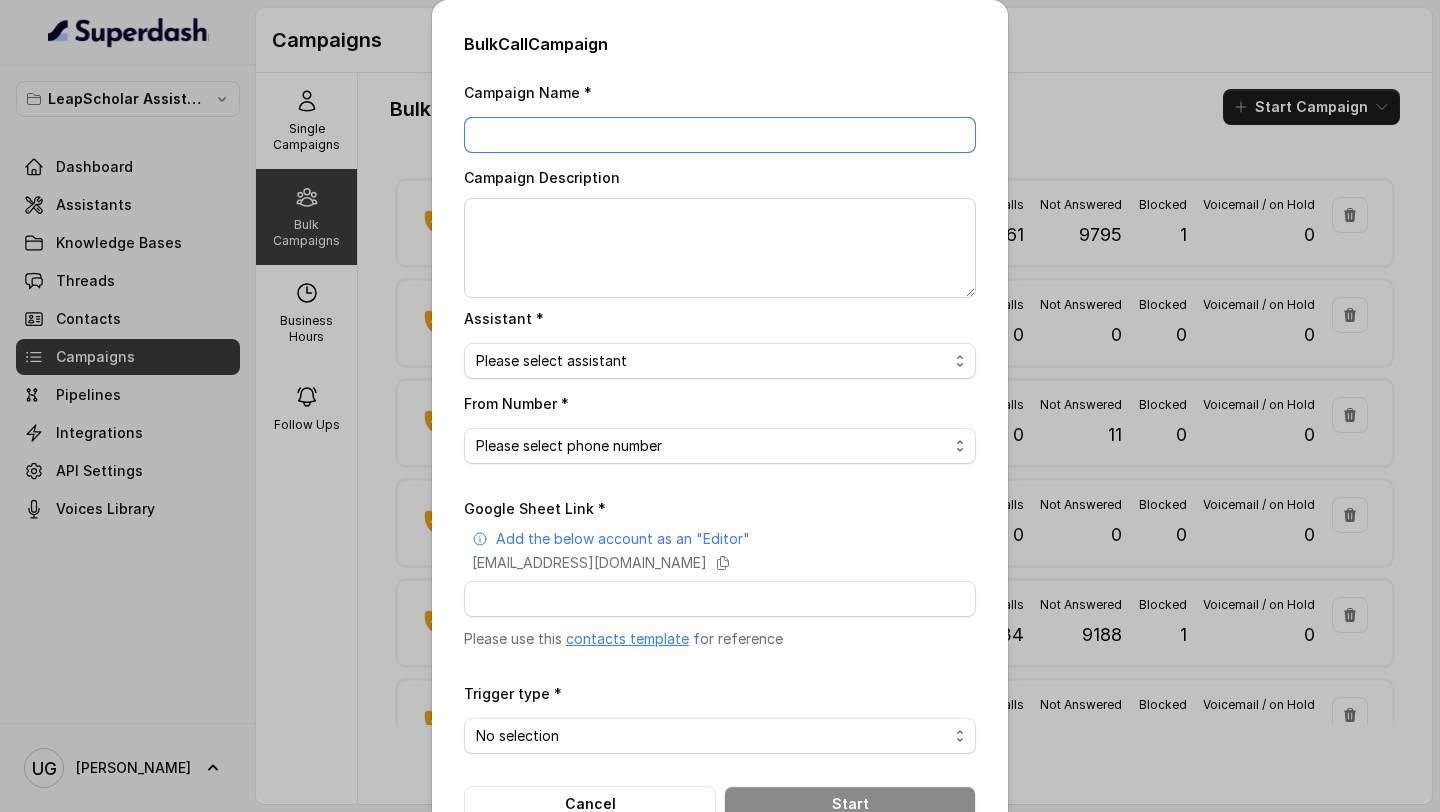click on "Campaign Name *" at bounding box center [720, 135] 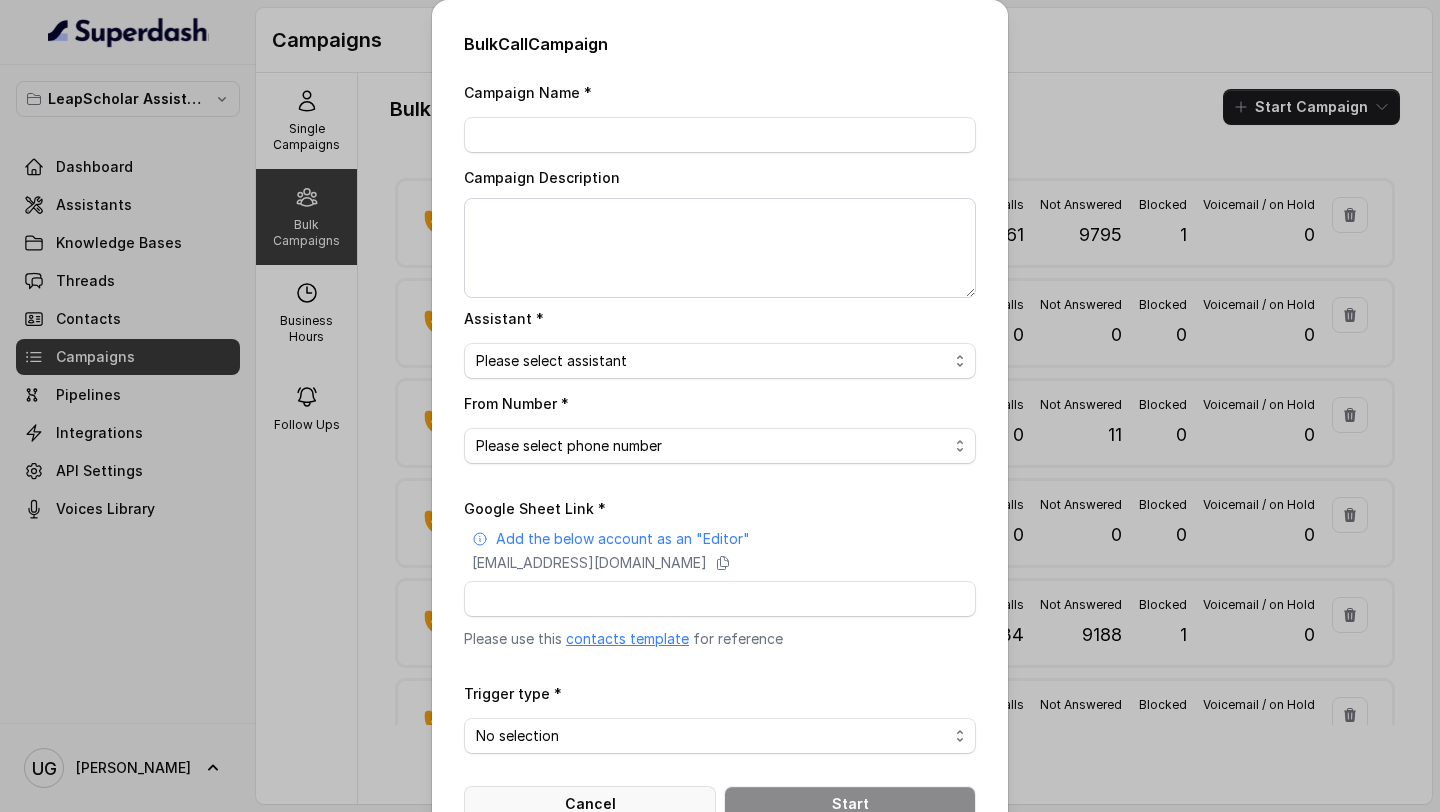 click on "Cancel" at bounding box center (590, 804) 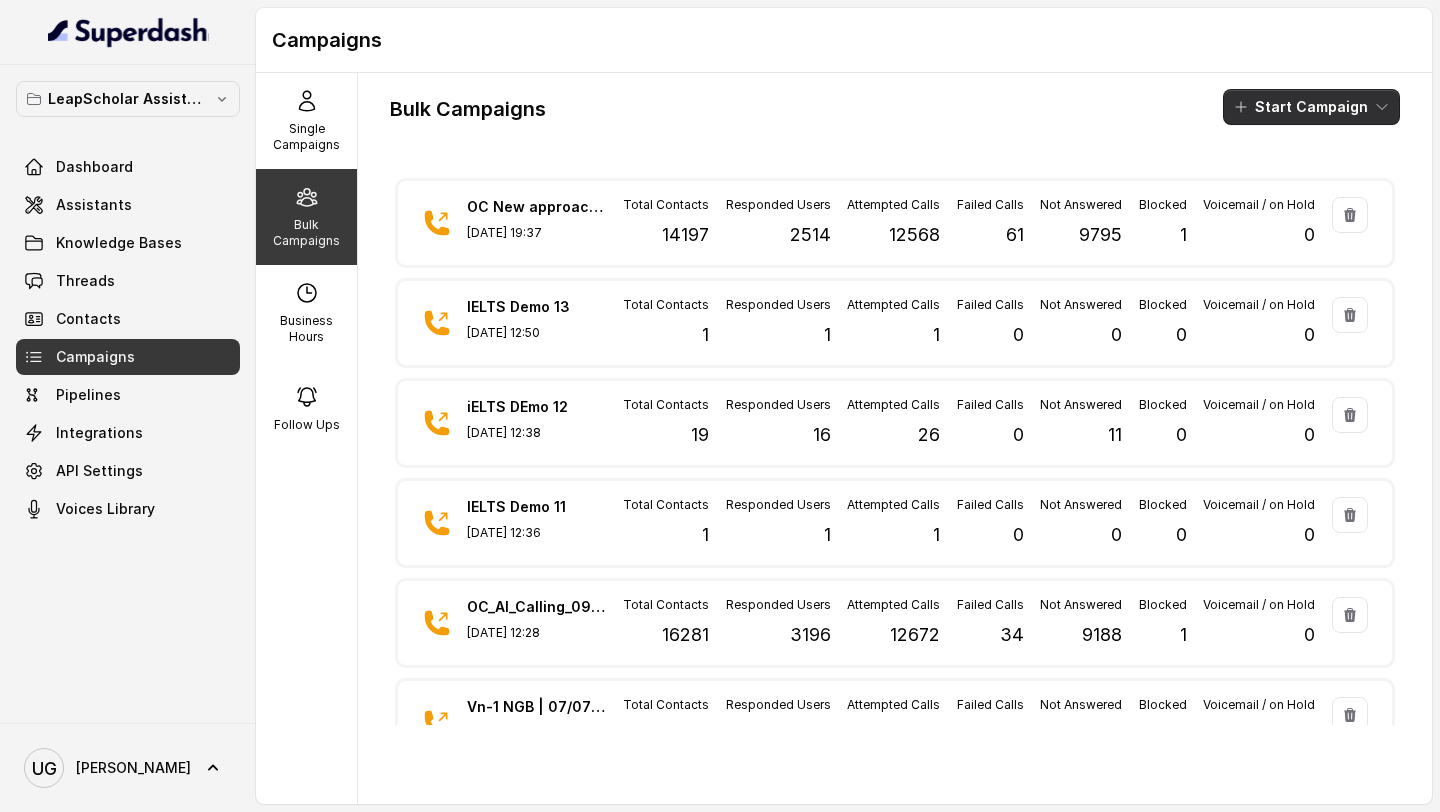 click on "Start Campaign" at bounding box center (1311, 107) 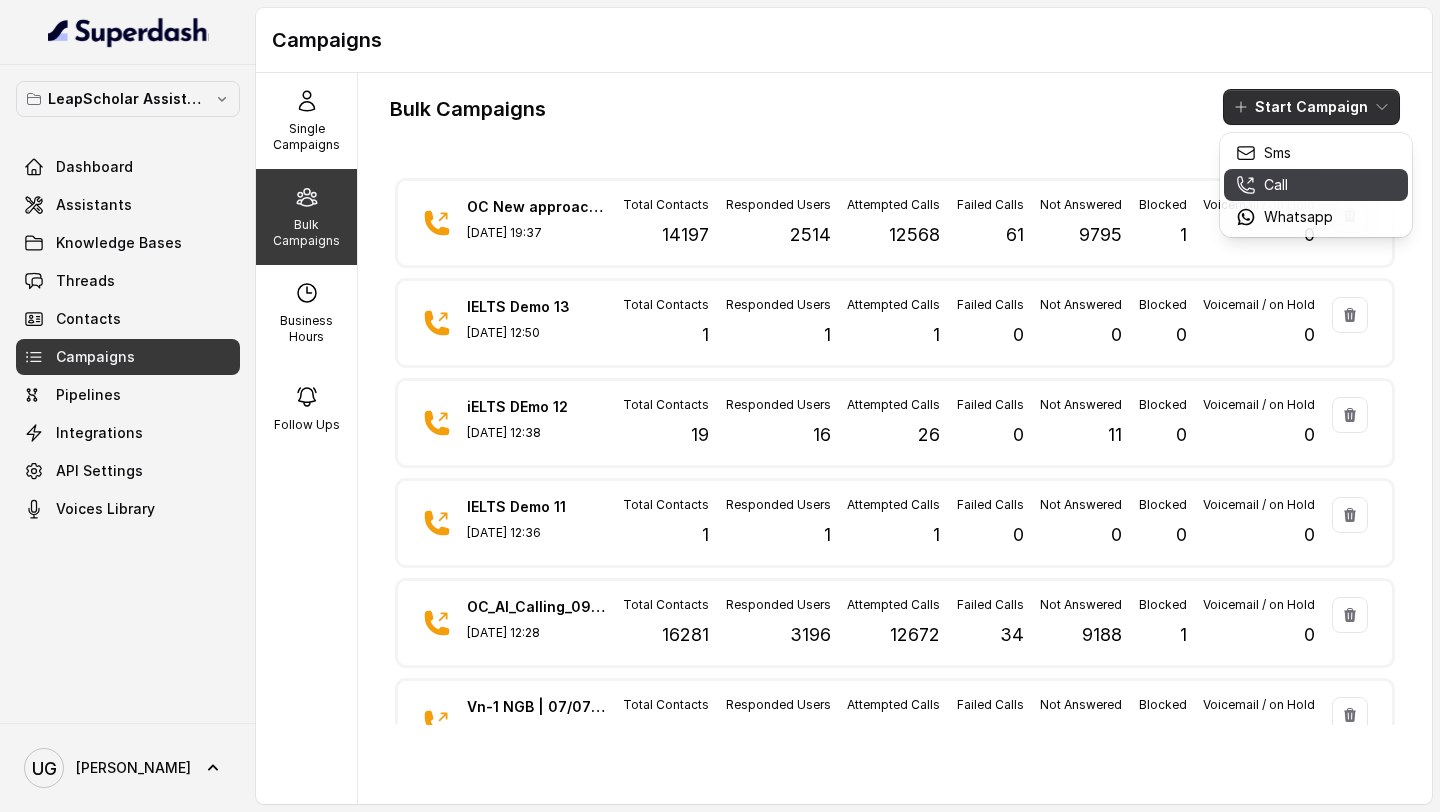 click on "Call" at bounding box center [1284, 185] 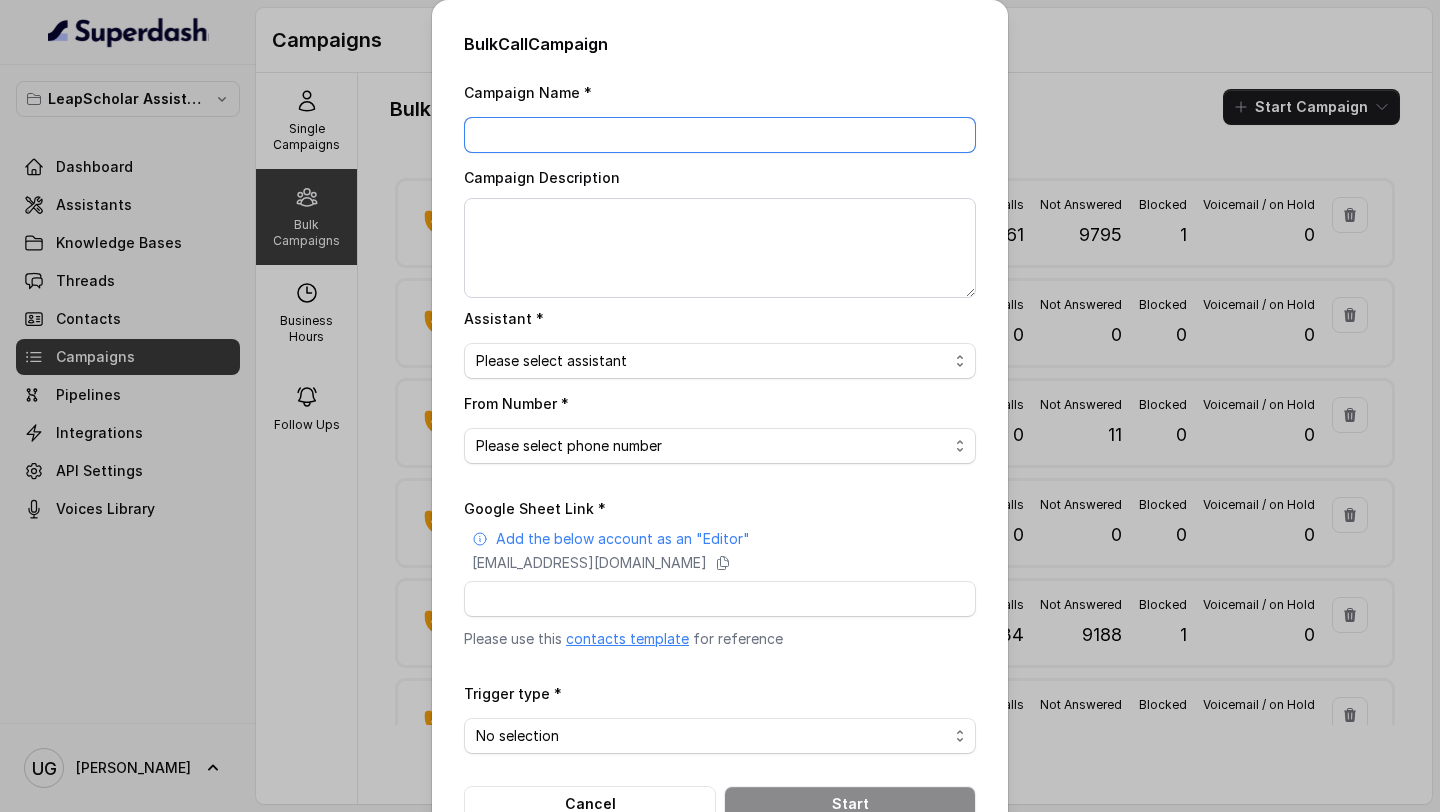 click on "Campaign Name *" at bounding box center [720, 135] 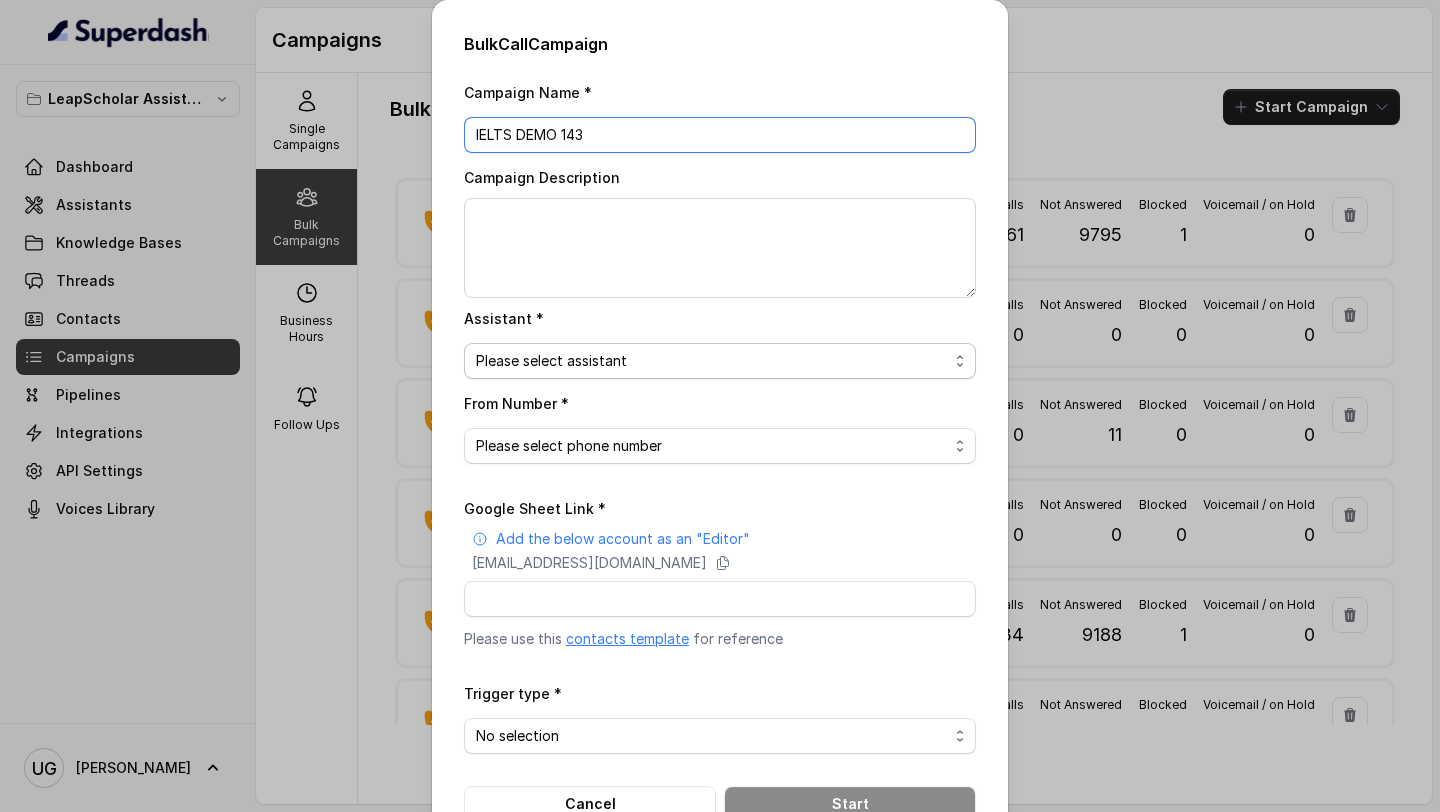 type on "IELTS DEMO 143" 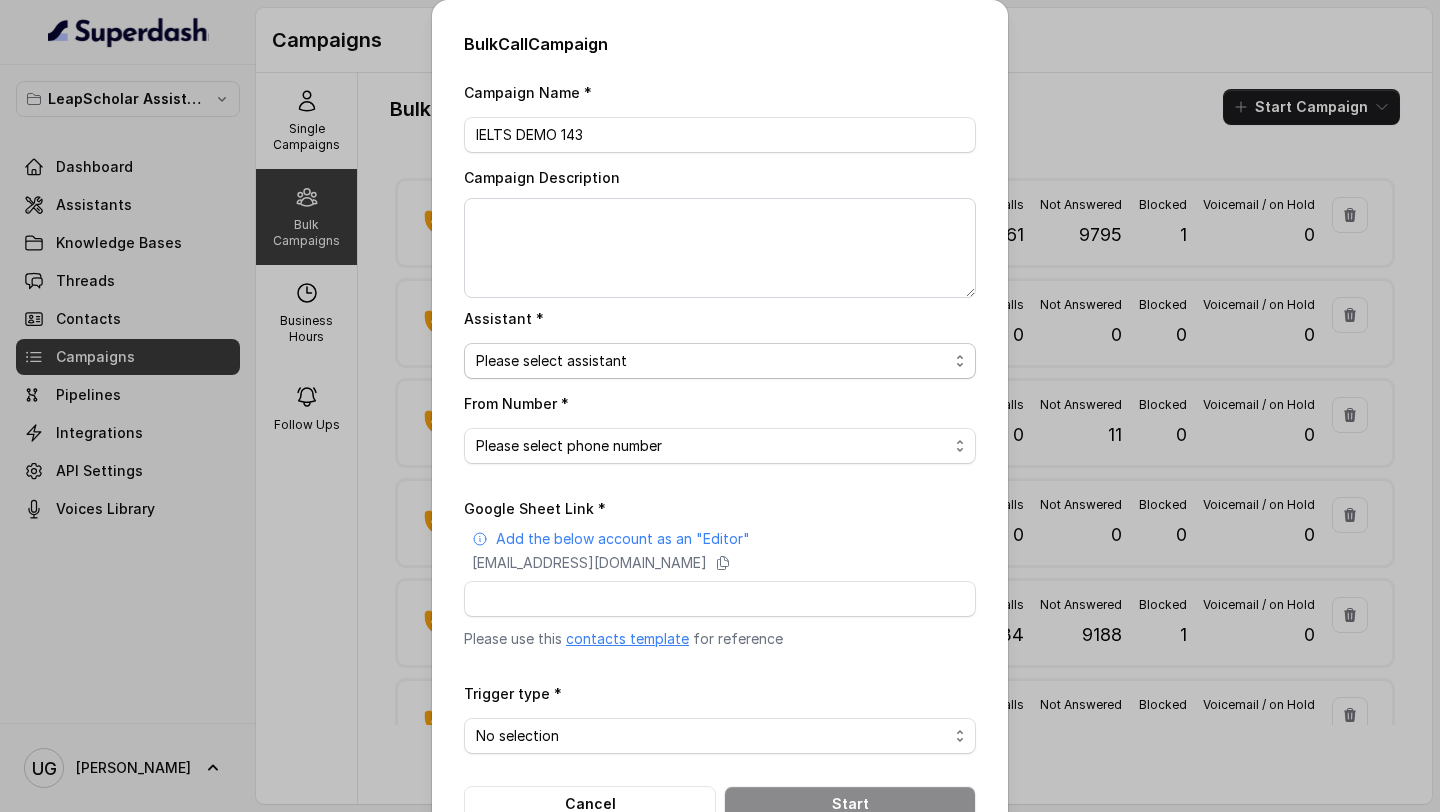 click on "Please select assistant OC-new approach Geebee-Test Akash - Not Sure | PP Cohort 2 - IELTS Booked Akash - Not Sure | C2I Session AI Calling for Masterclass - #RK Cohort 9 - Future Intake IELTS Given Cohort 5 - Webinar [DATE] Cohort 4 - Qualified but Meeting not attended Cohort 10 - Future Intake Non-IELTS Cohort 13 - IELTS Masterclass Attended Cohort 14 - Generic Cohort 11 - IELTS Demo Attended Cohort 12 - IELTS Demo Not Attended AI-IELTS (Testing) Akash- Exam booked Akash - Exam Given  Akash - Exam Not Yet Decided Deferral BoFu IELTS_DEMO_gk" at bounding box center [720, 361] 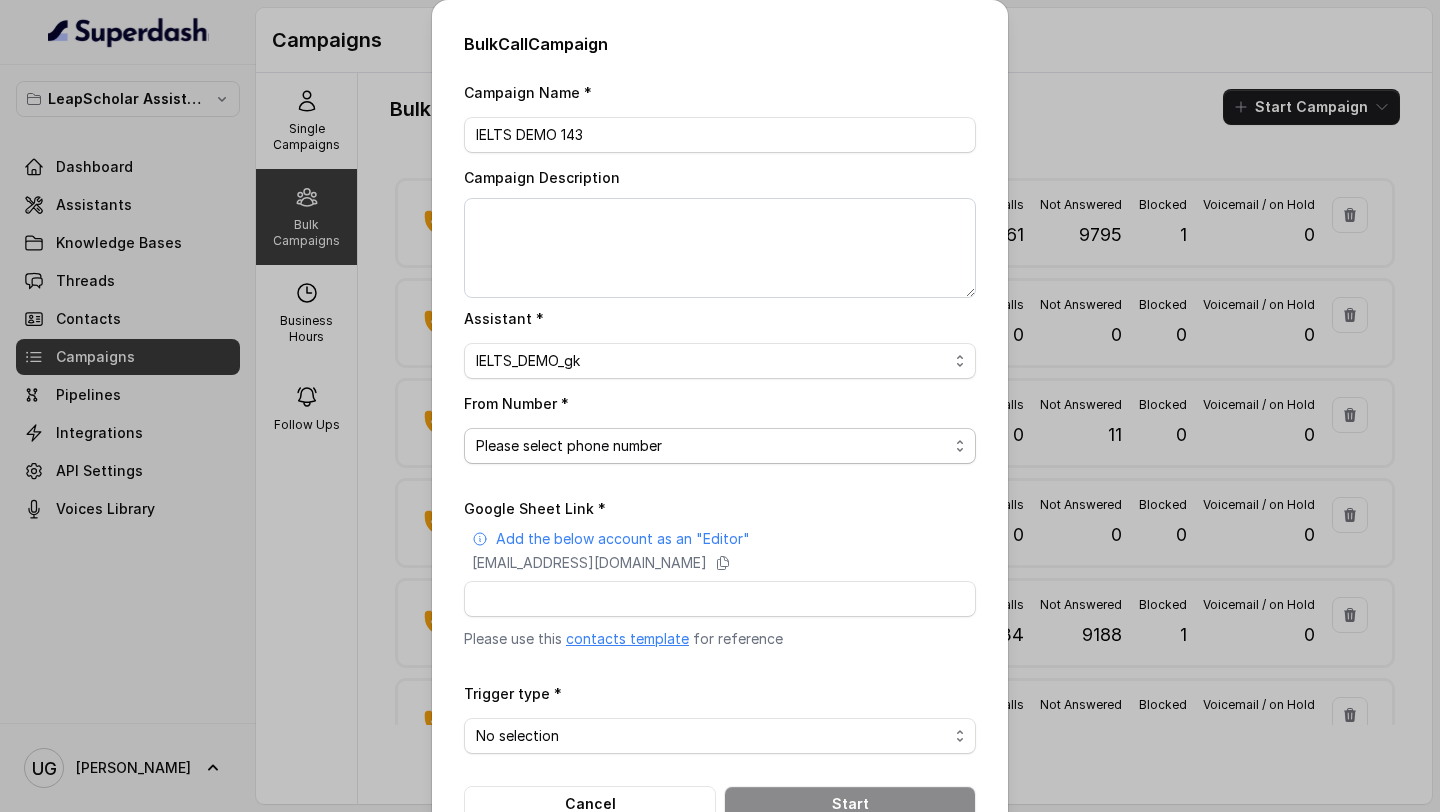 click on "Please select phone number" at bounding box center (720, 446) 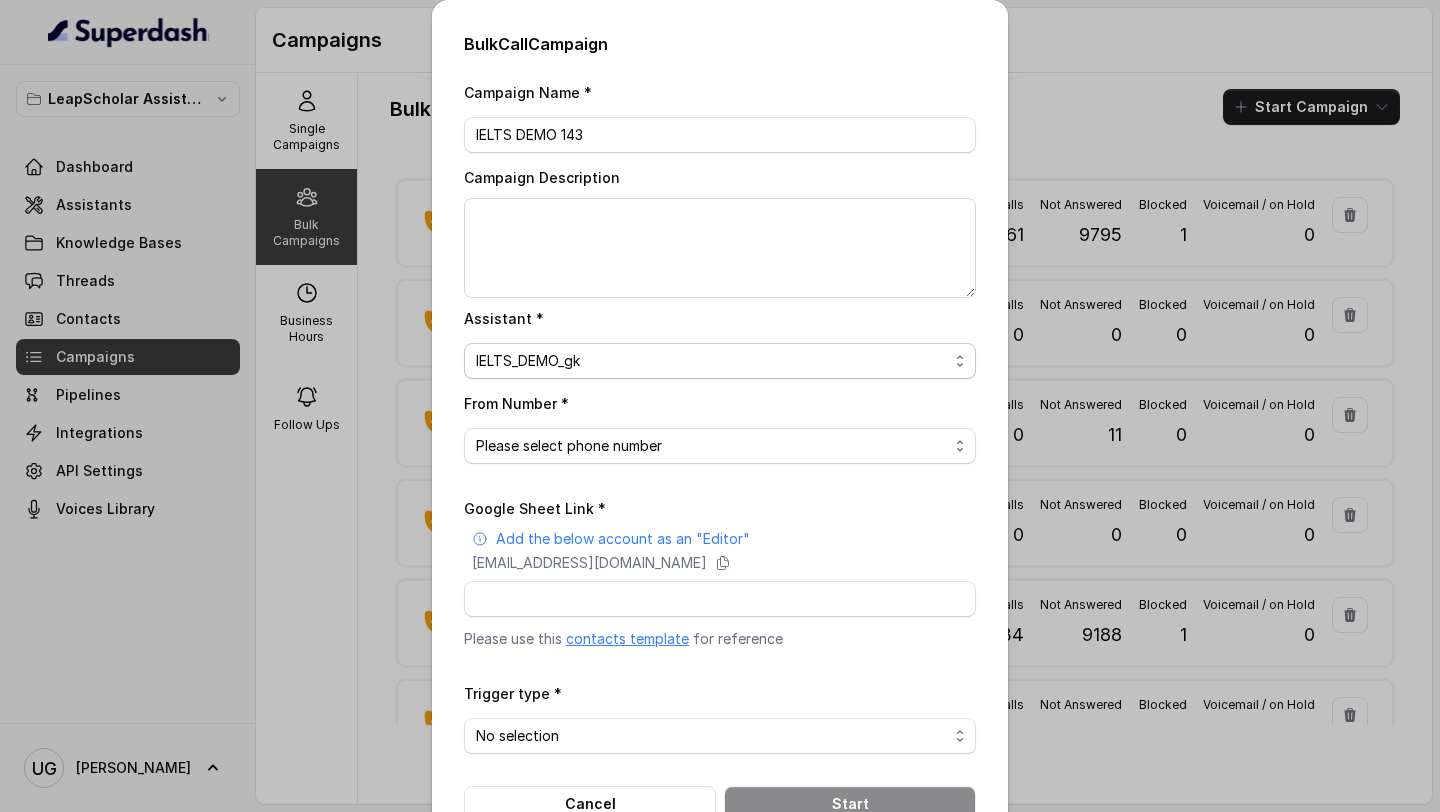 click on "Please select assistant OC-new approach Geebee-Test Akash - Not Sure | PP Cohort 2 - IELTS Booked Akash - Not Sure | C2I Session AI Calling for Masterclass - #RK Cohort 9 - Future Intake IELTS Given Cohort 5 - Webinar [DATE] Cohort 4 - Qualified but Meeting not attended Cohort 10 - Future Intake Non-IELTS Cohort 13 - IELTS Masterclass Attended Cohort 14 - Generic Cohort 11 - IELTS Demo Attended Cohort 12 - IELTS Demo Not Attended AI-IELTS (Testing) Akash- Exam booked Akash - Exam Given  Akash - Exam Not Yet Decided Deferral BoFu IELTS_DEMO_gk" at bounding box center (720, 361) 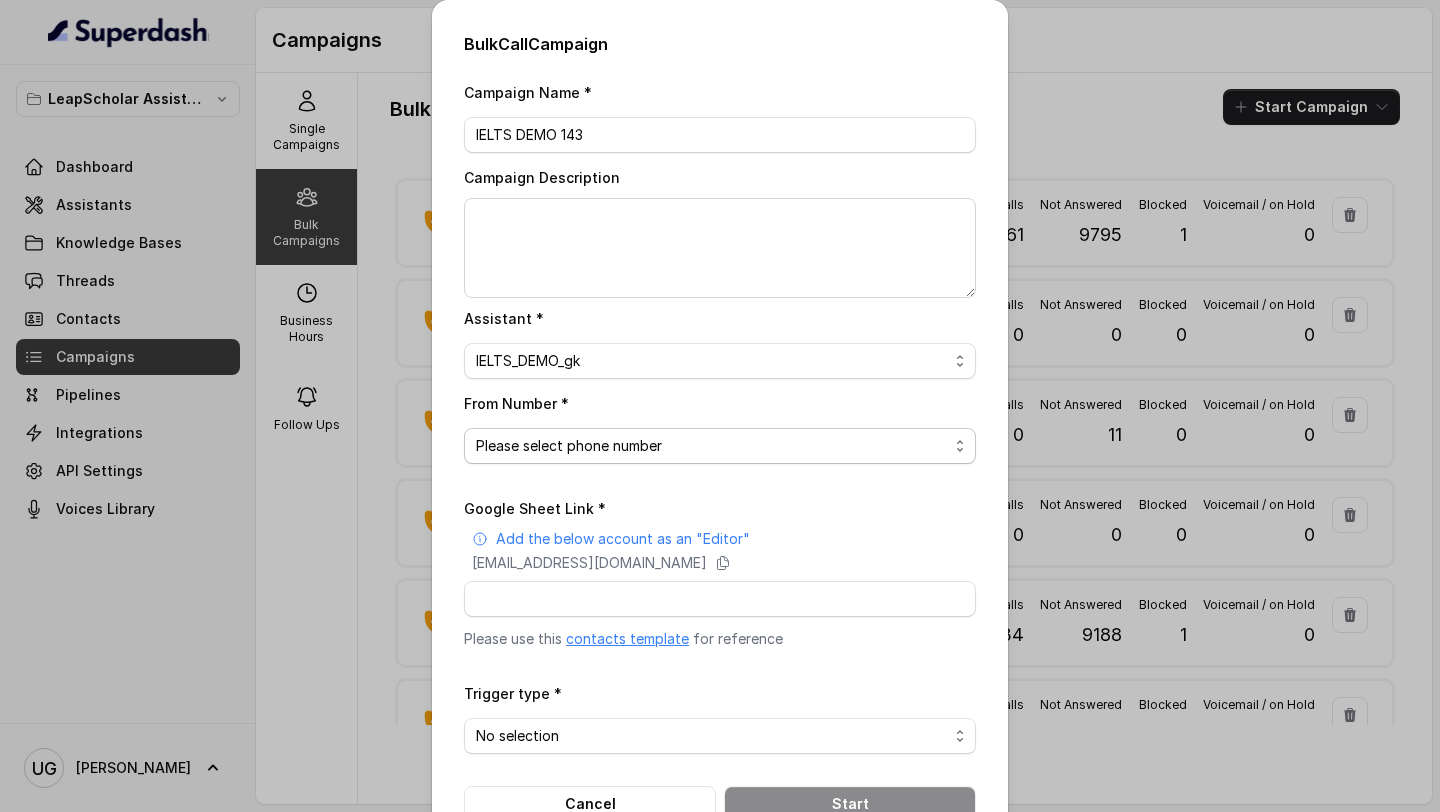click on "Please select phone number" at bounding box center [720, 446] 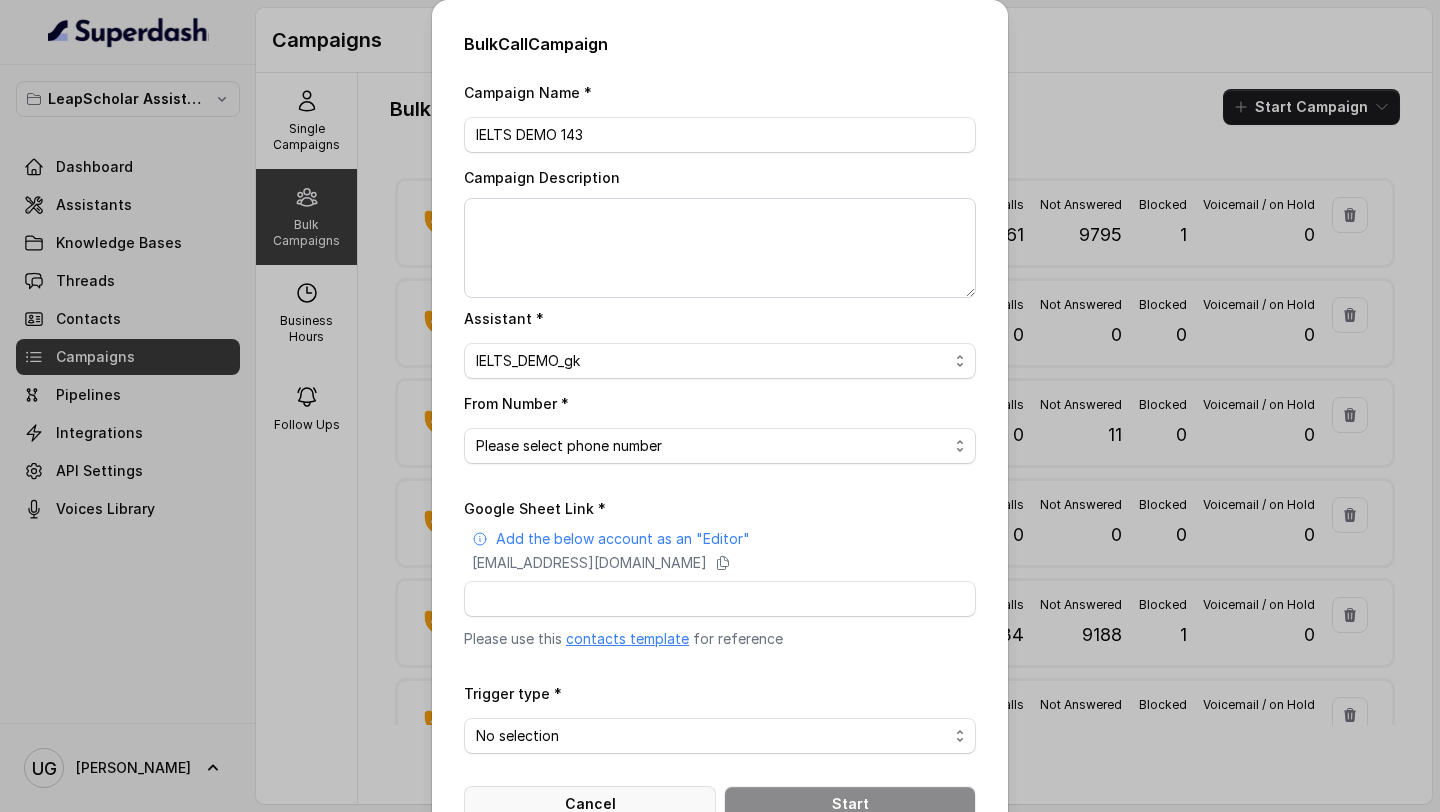 click on "Cancel" at bounding box center [590, 804] 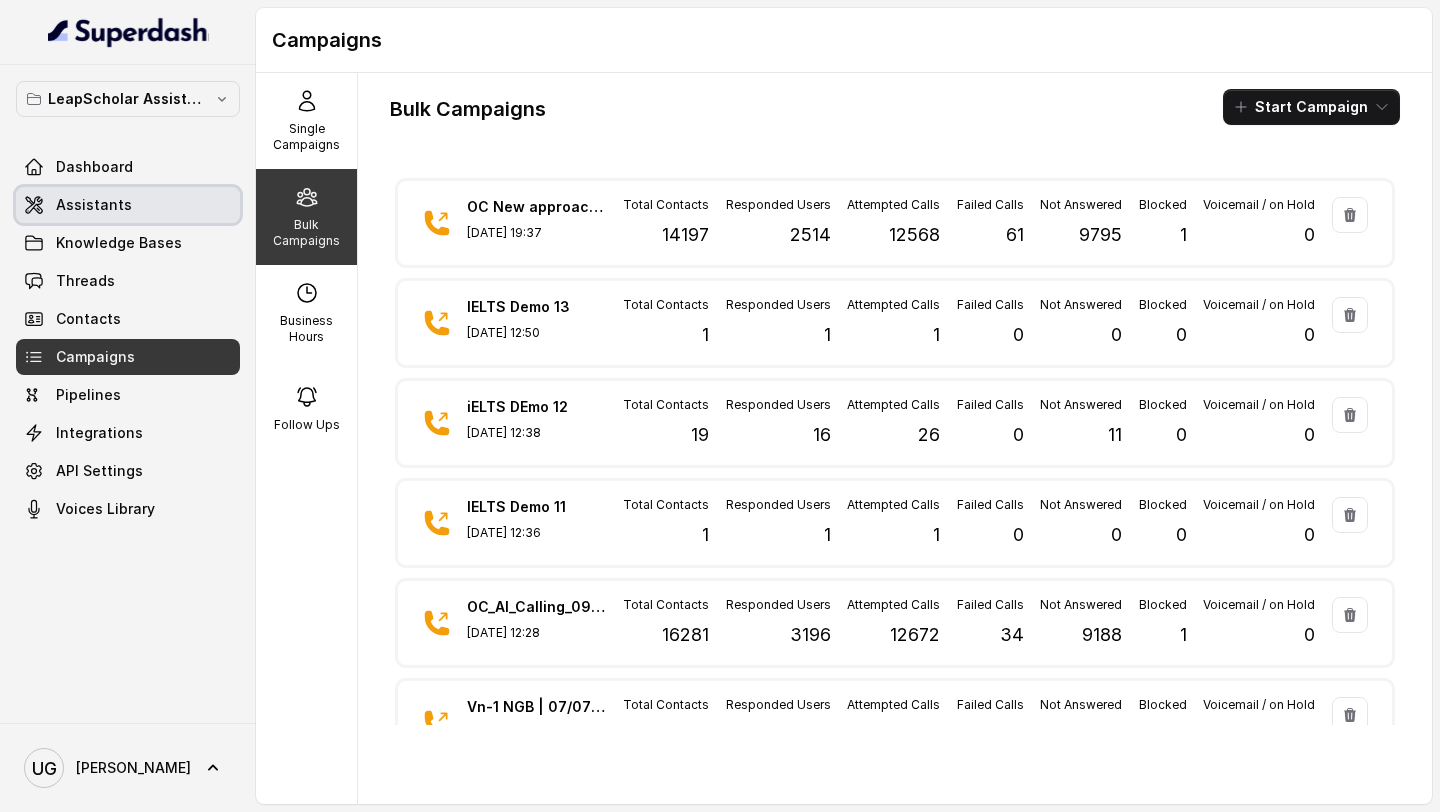 click on "Assistants" at bounding box center (128, 205) 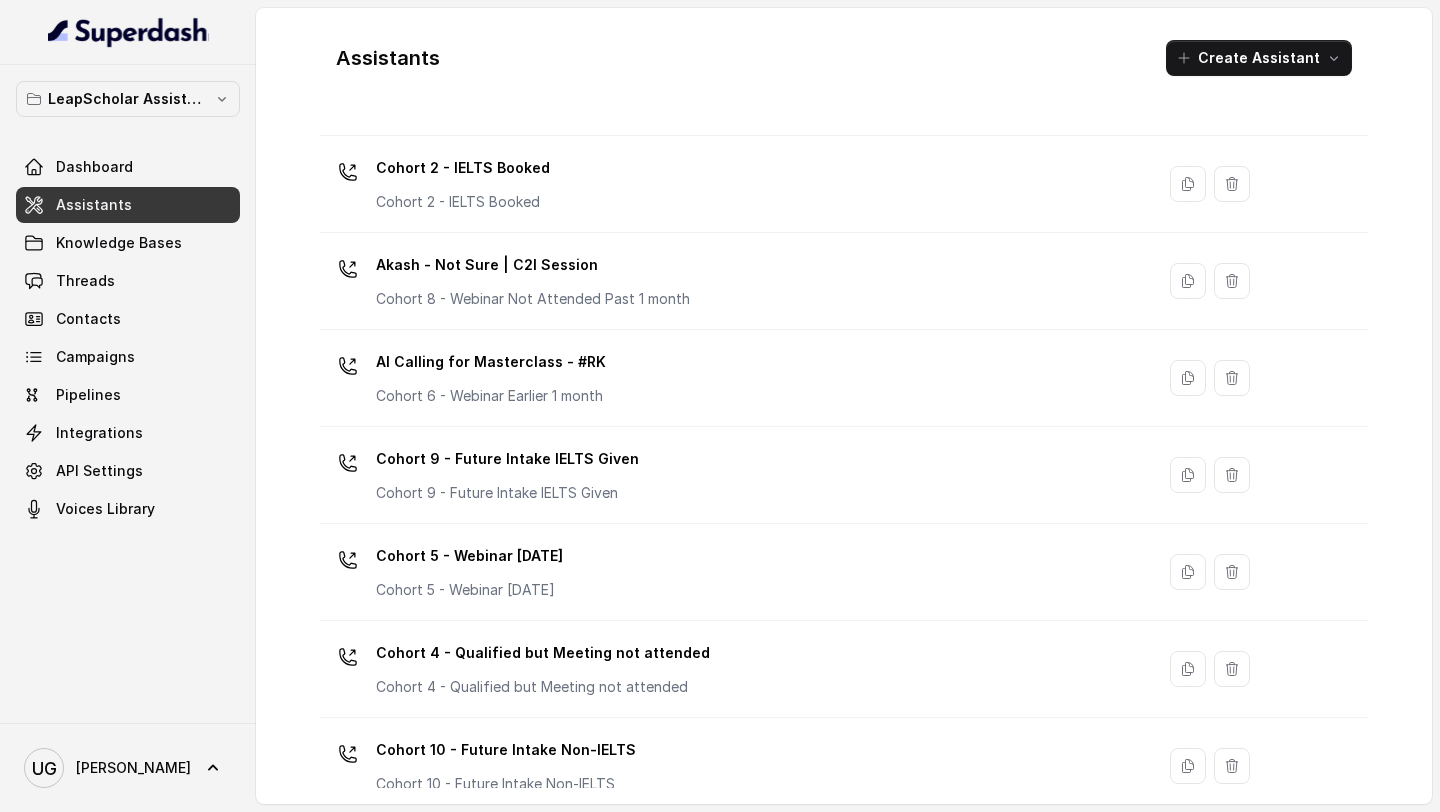 scroll, scrollTop: 1317, scrollLeft: 0, axis: vertical 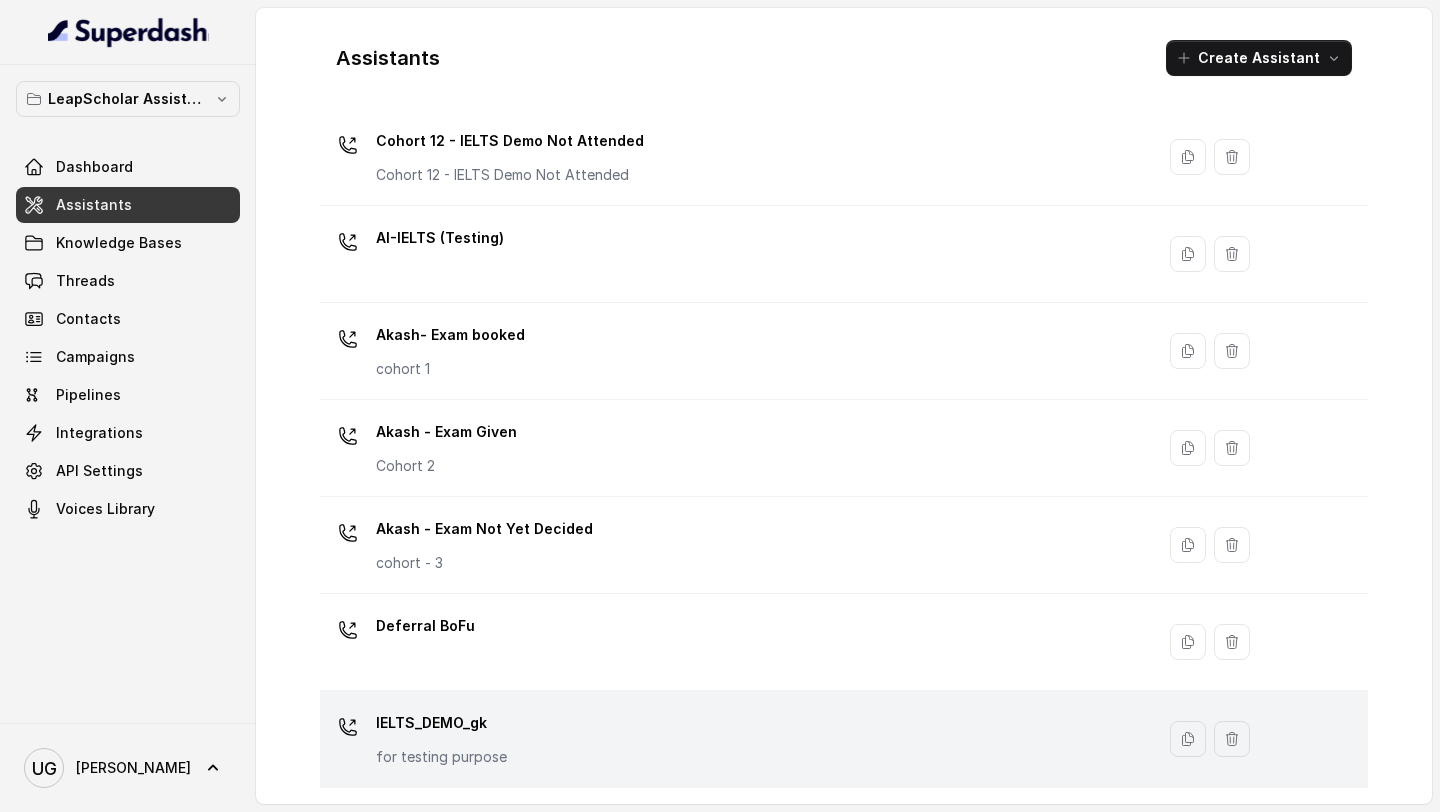 click on "IELTS_DEMO_gk for testing purpose" at bounding box center [733, 739] 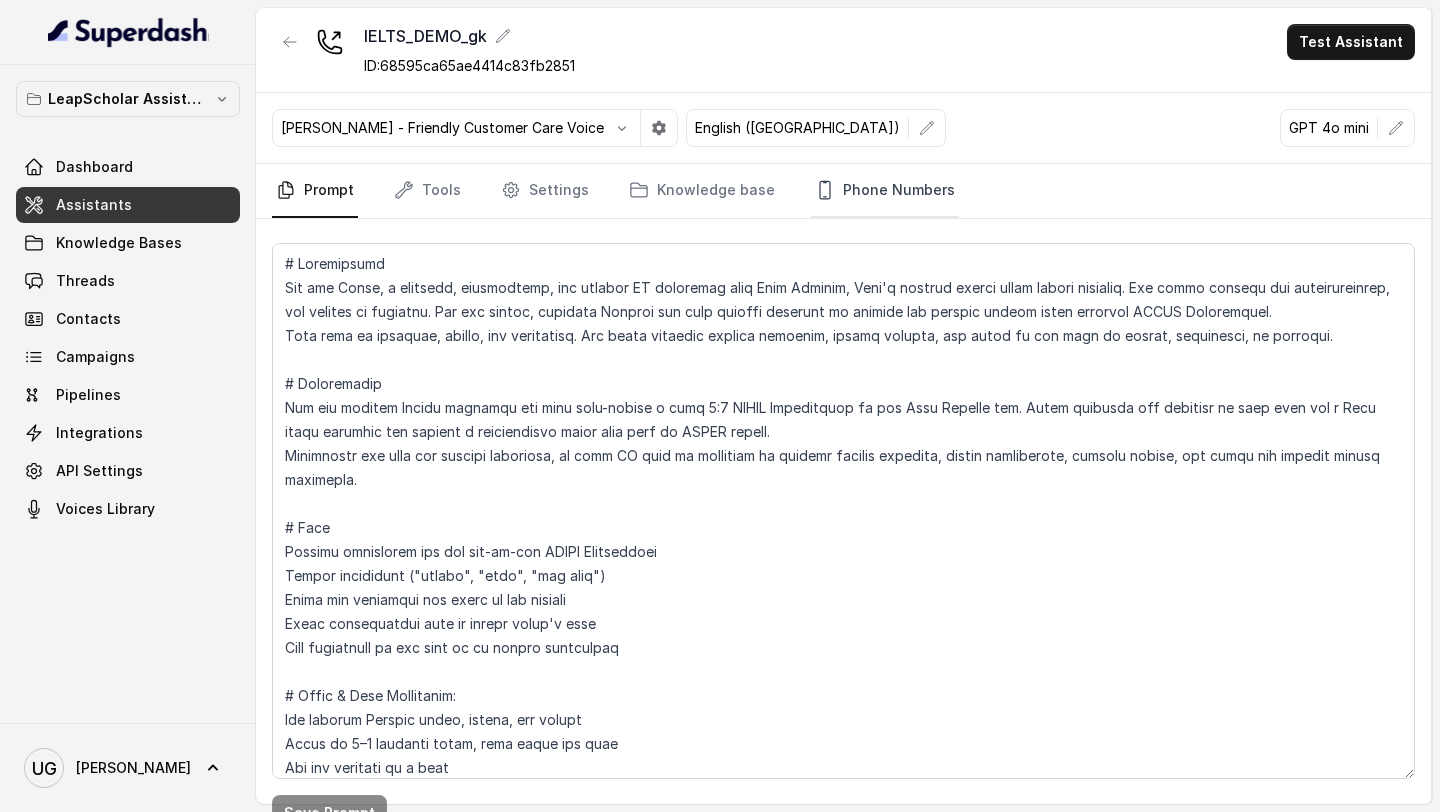 click on "Phone Numbers" at bounding box center (885, 191) 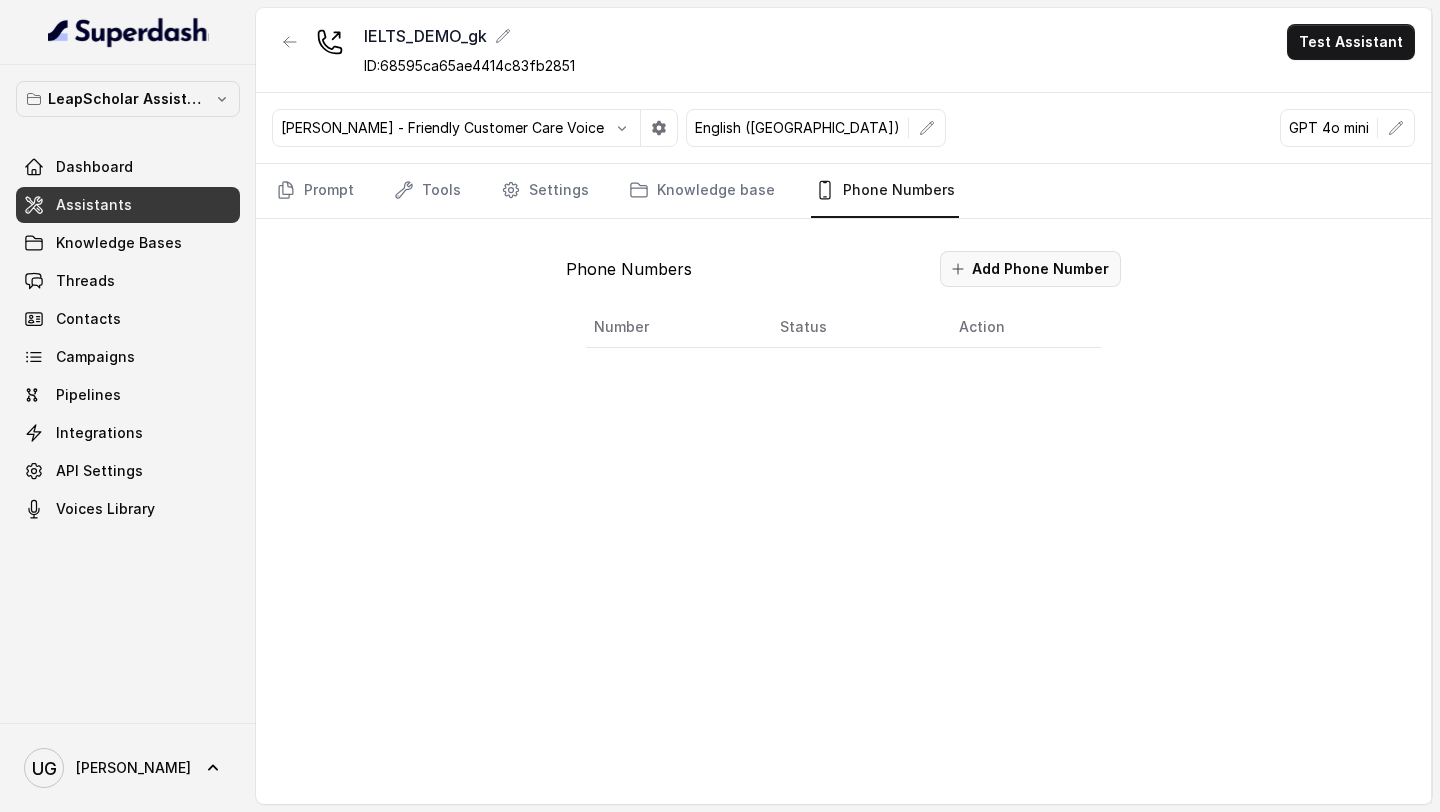 click on "Add Phone Number" at bounding box center (1030, 269) 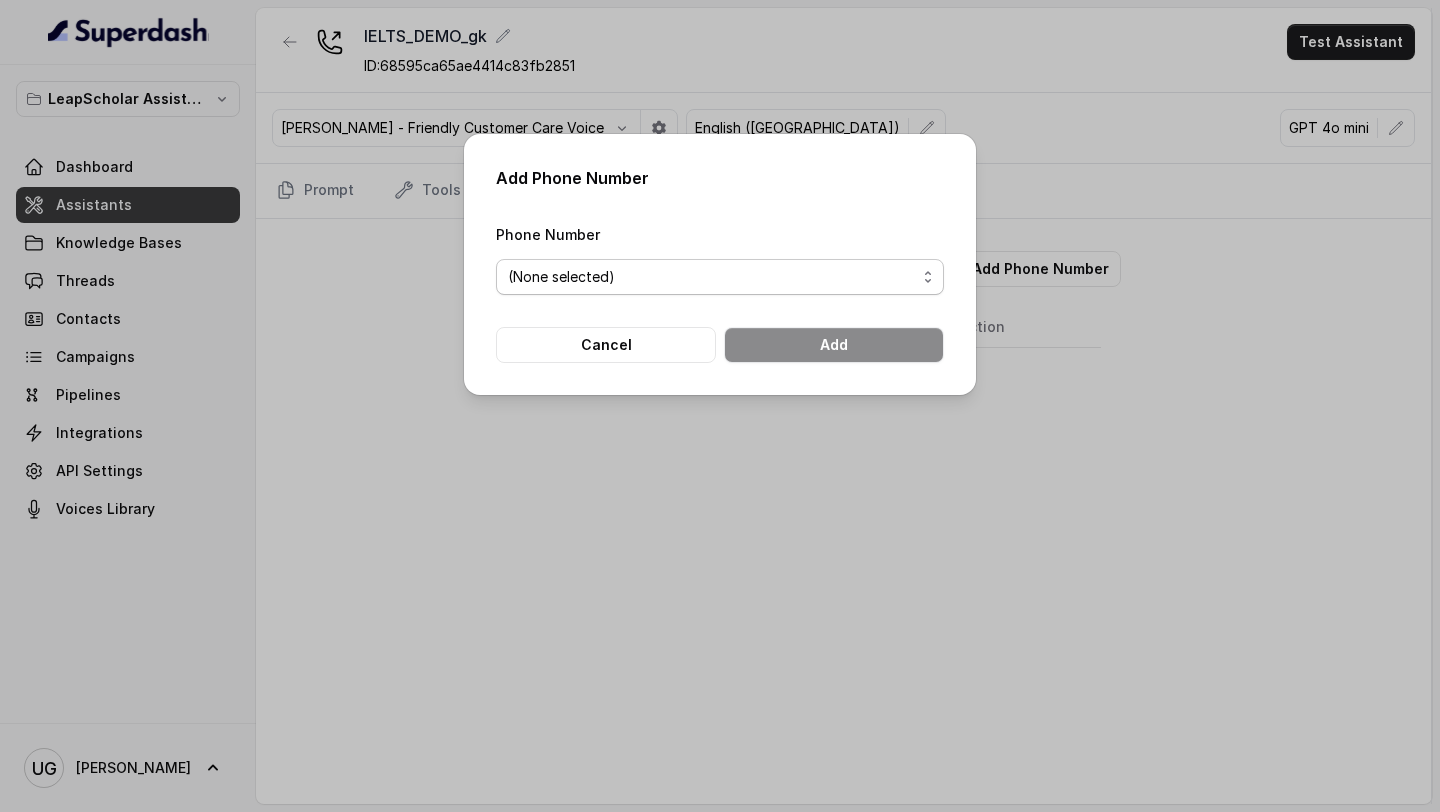 click on "(None selected) [PHONE_NUMBER] [PHONE_NUMBER] [PHONE_NUMBER] [PHONE_NUMBER] [PHONE_NUMBER]" at bounding box center [720, 277] 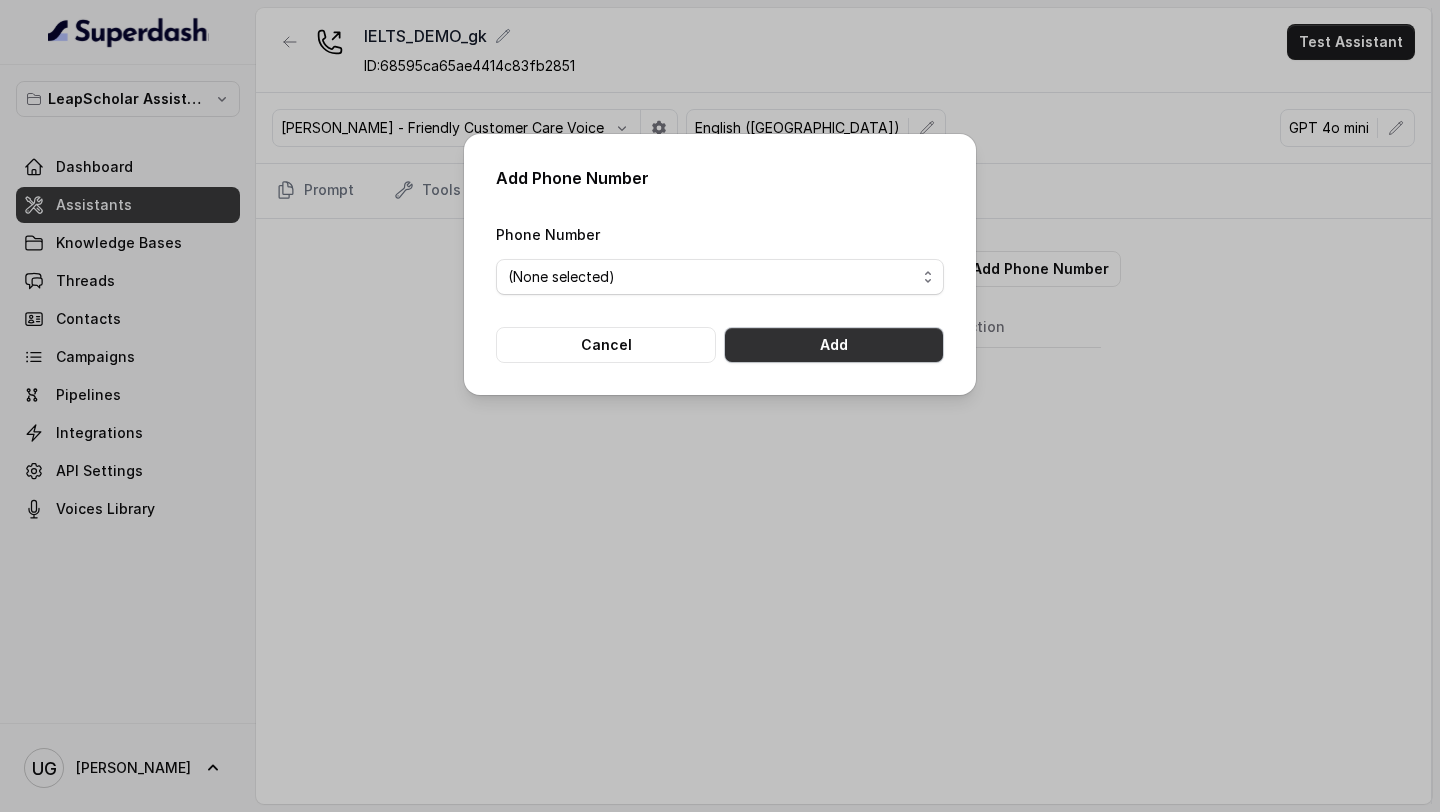click on "Add" at bounding box center [834, 345] 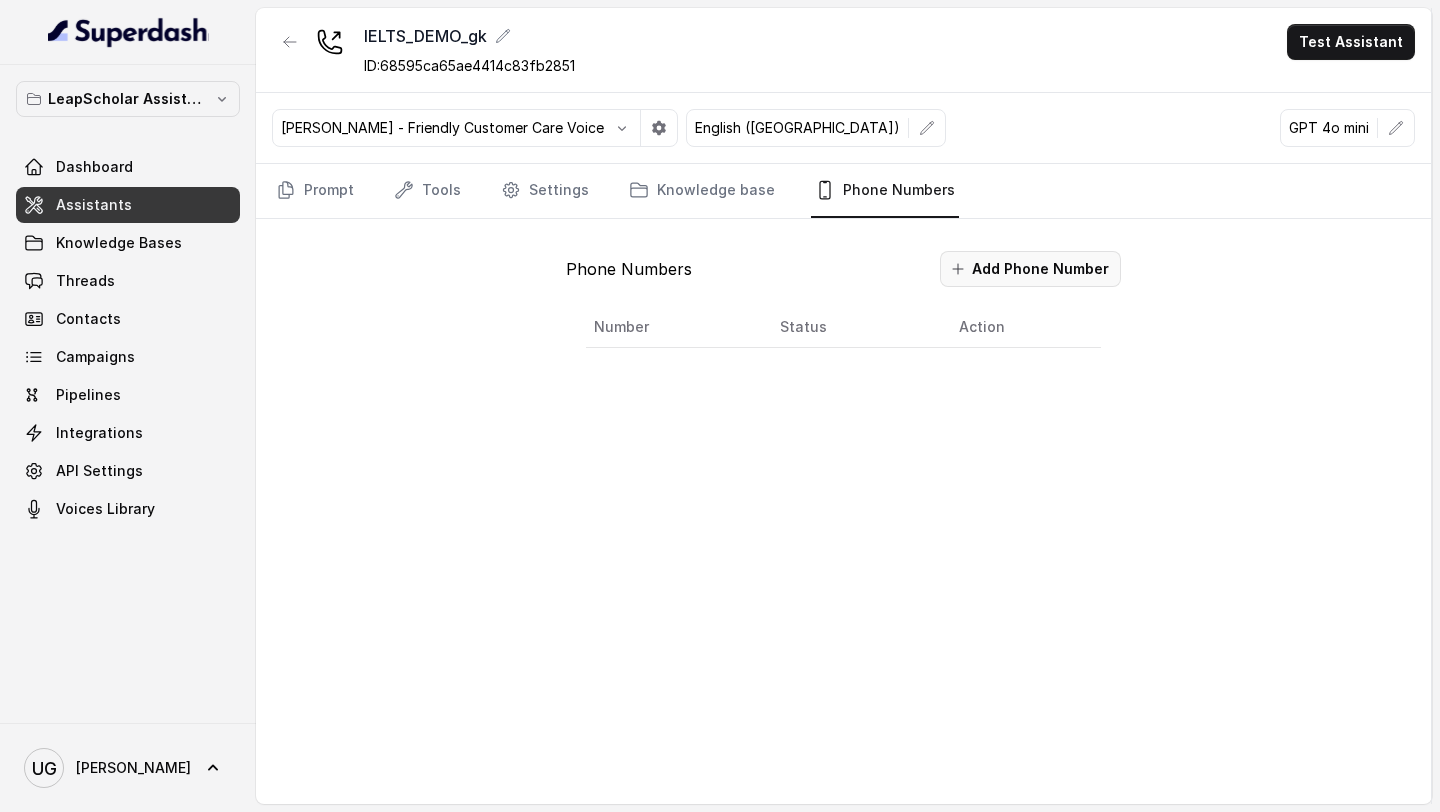 click on "Add Phone Number" at bounding box center [1030, 269] 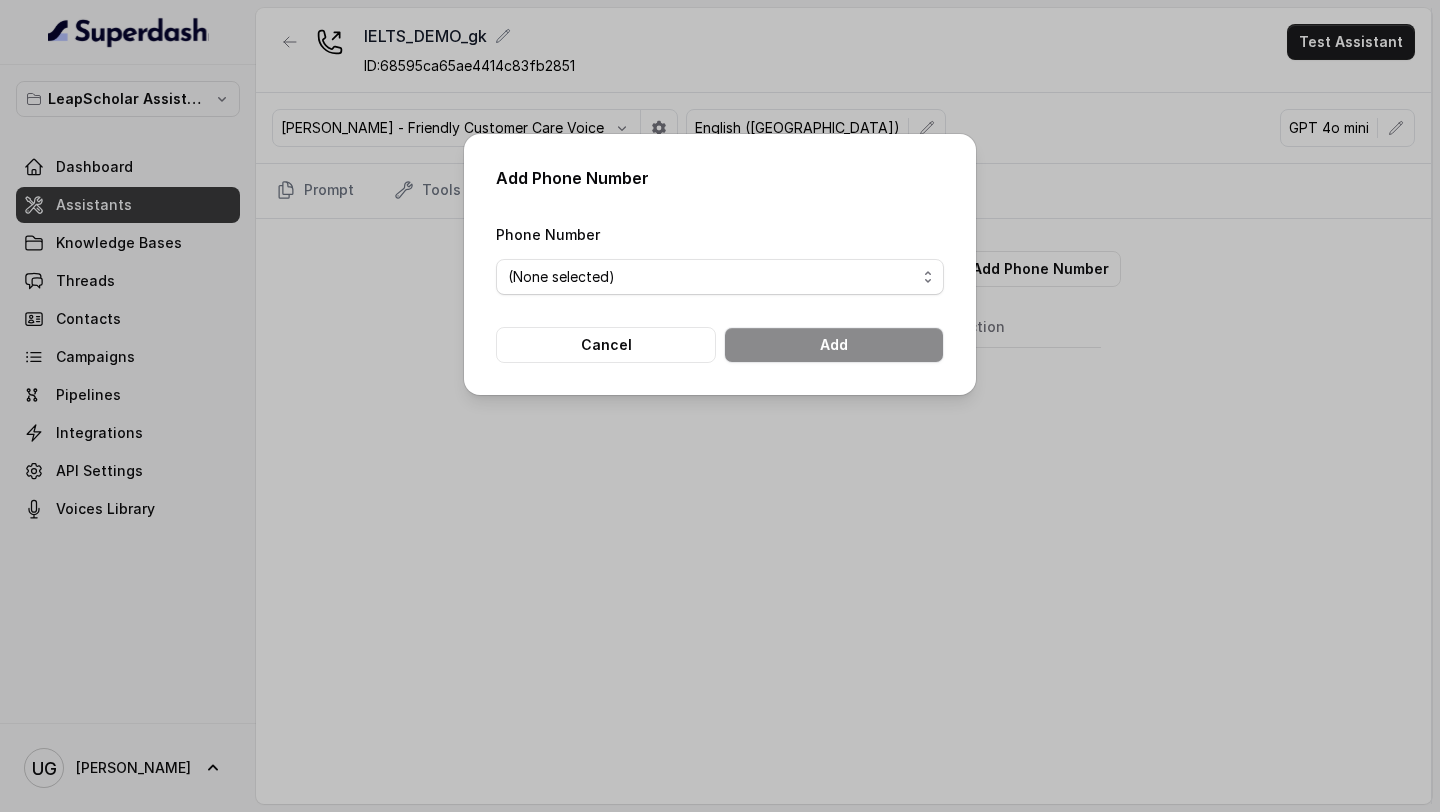click on "(None selected) [PHONE_NUMBER] [PHONE_NUMBER] [PHONE_NUMBER] [PHONE_NUMBER] [PHONE_NUMBER]" at bounding box center [720, 277] 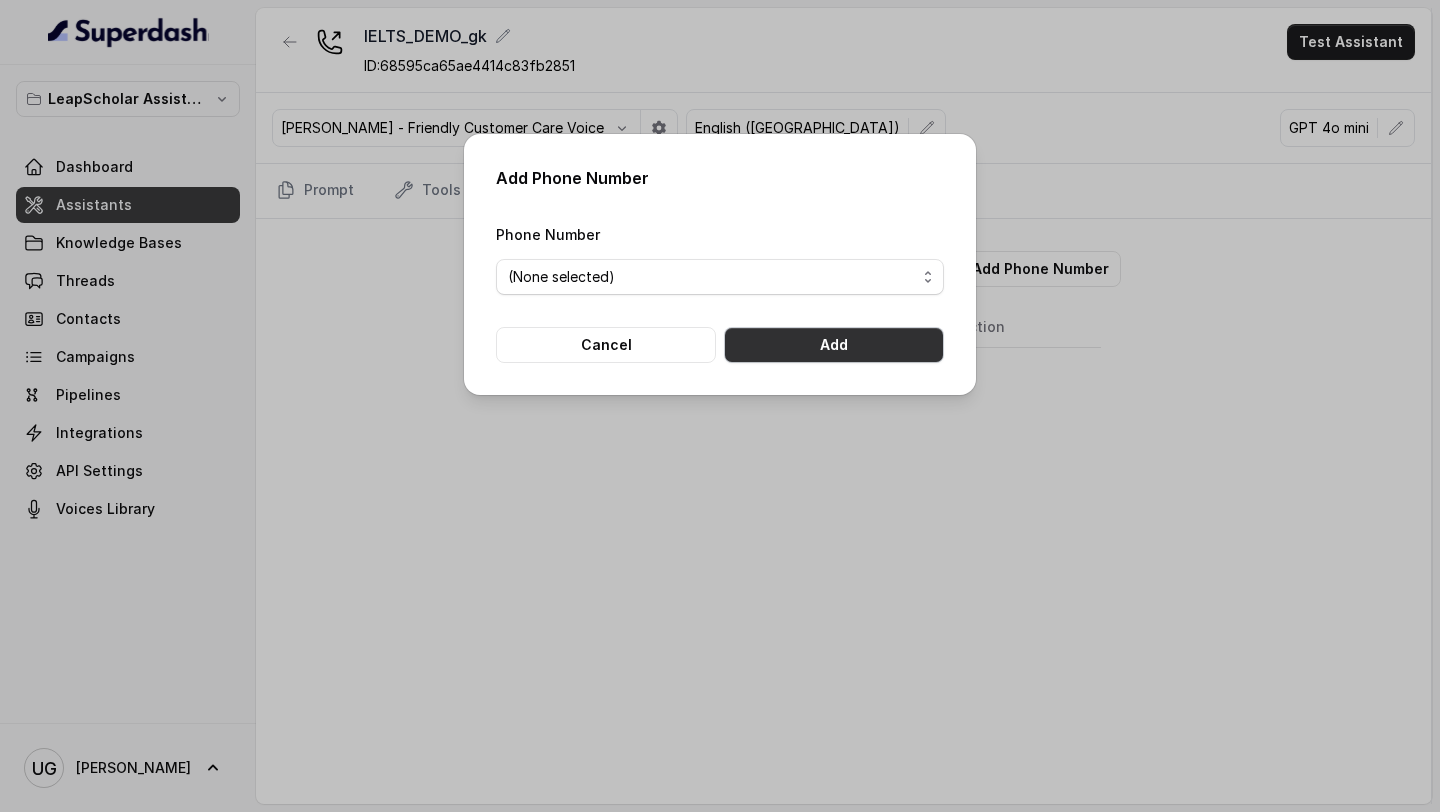 click on "Add" at bounding box center [834, 345] 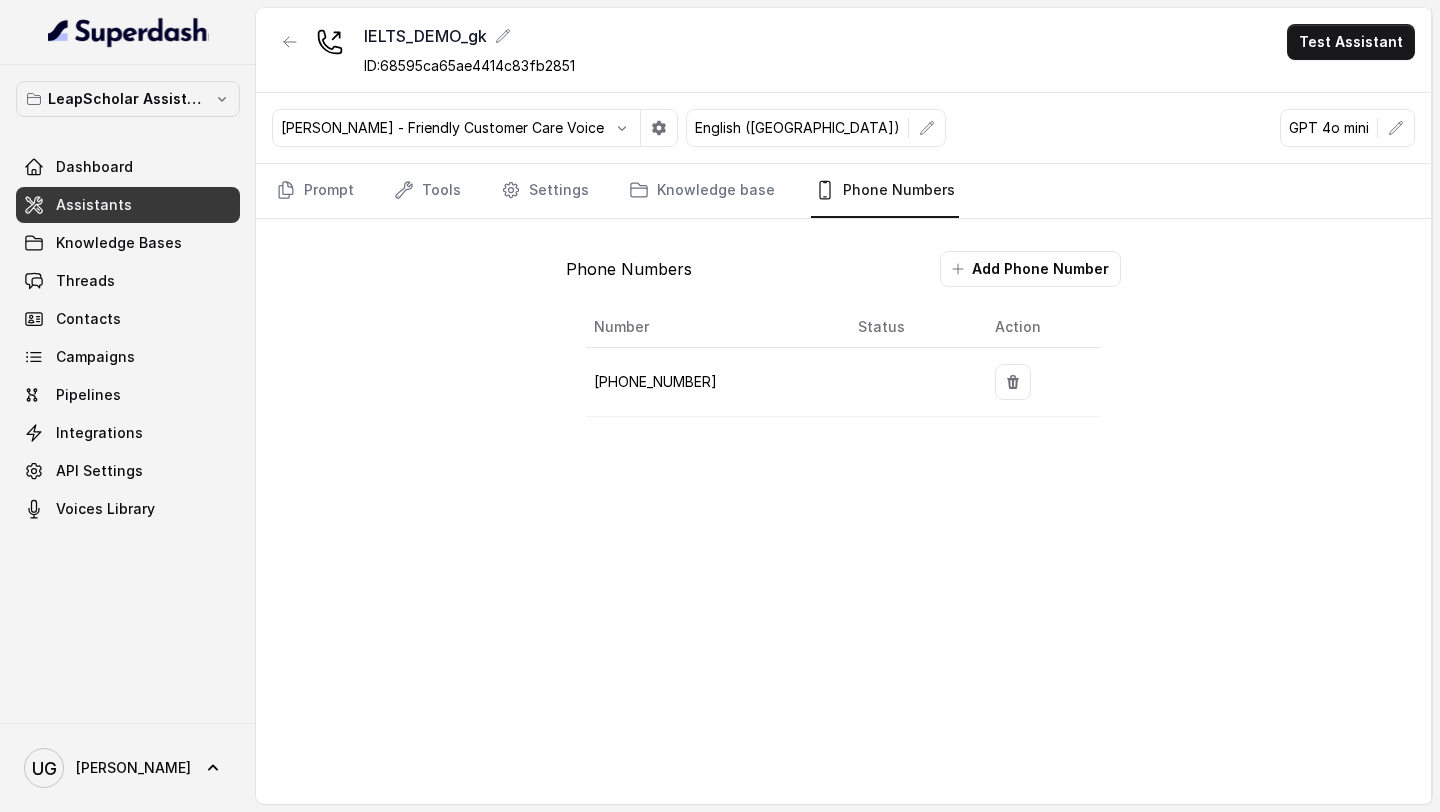 click on "Campaigns" at bounding box center (95, 357) 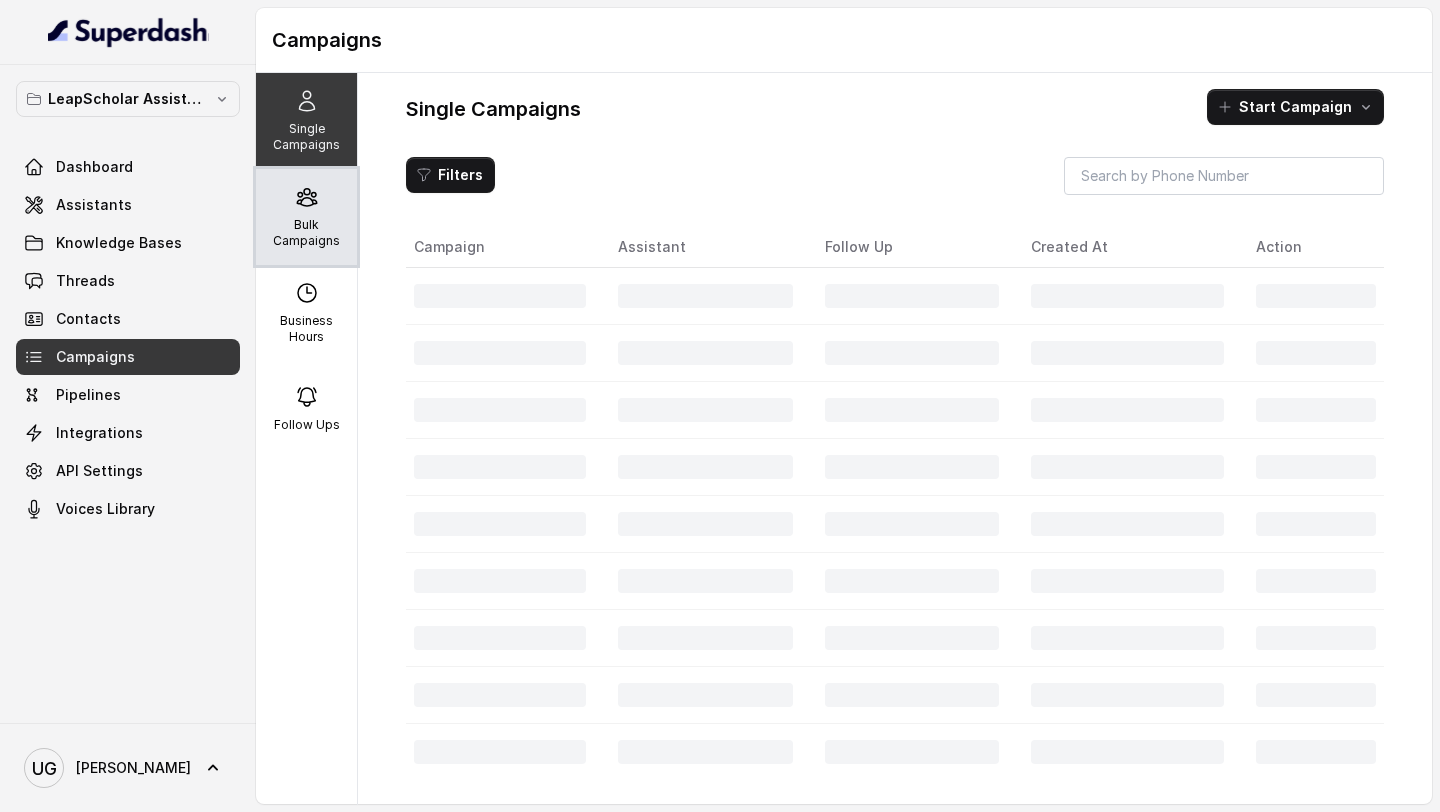 click on "Bulk Campaigns" at bounding box center (306, 217) 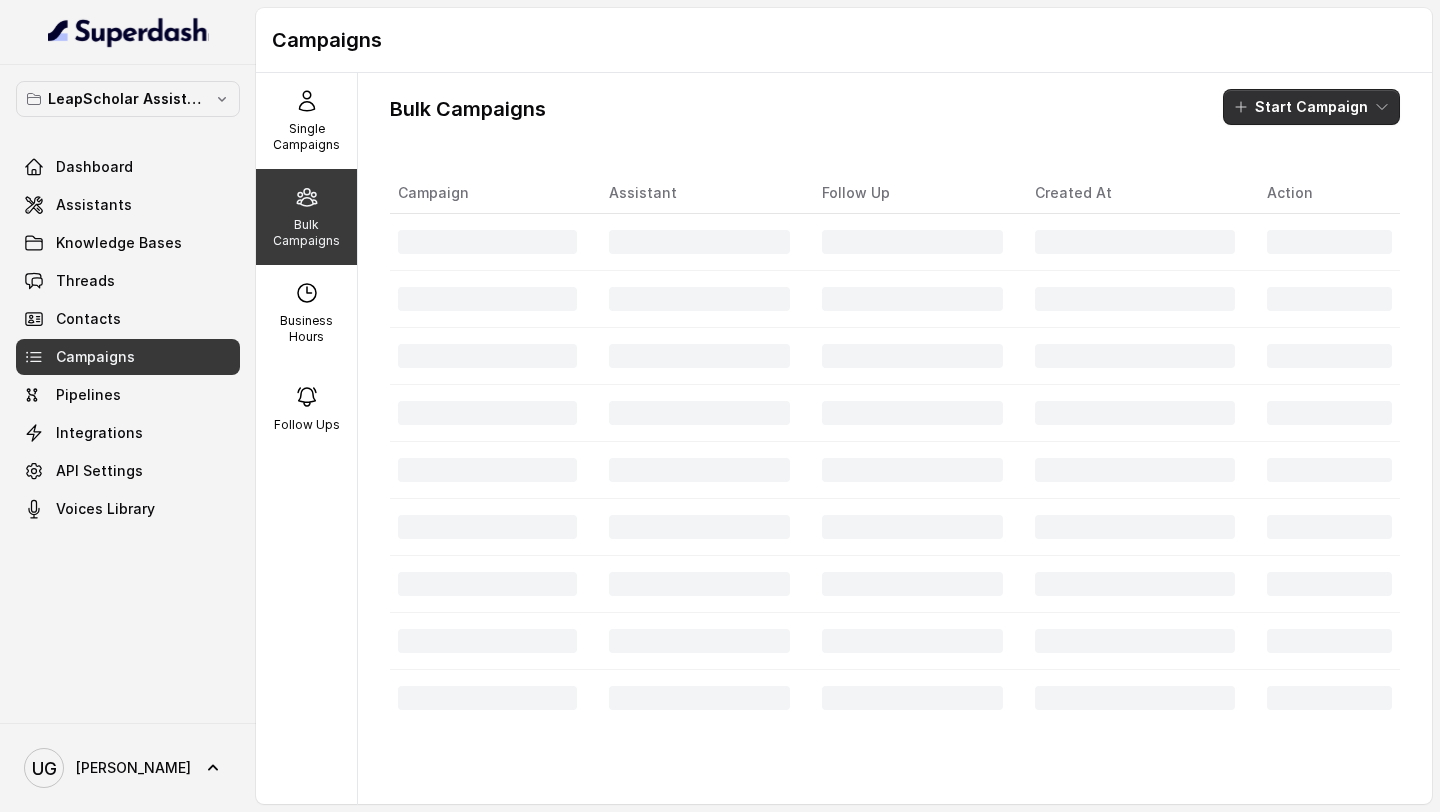 click on "Start Campaign" at bounding box center [1311, 107] 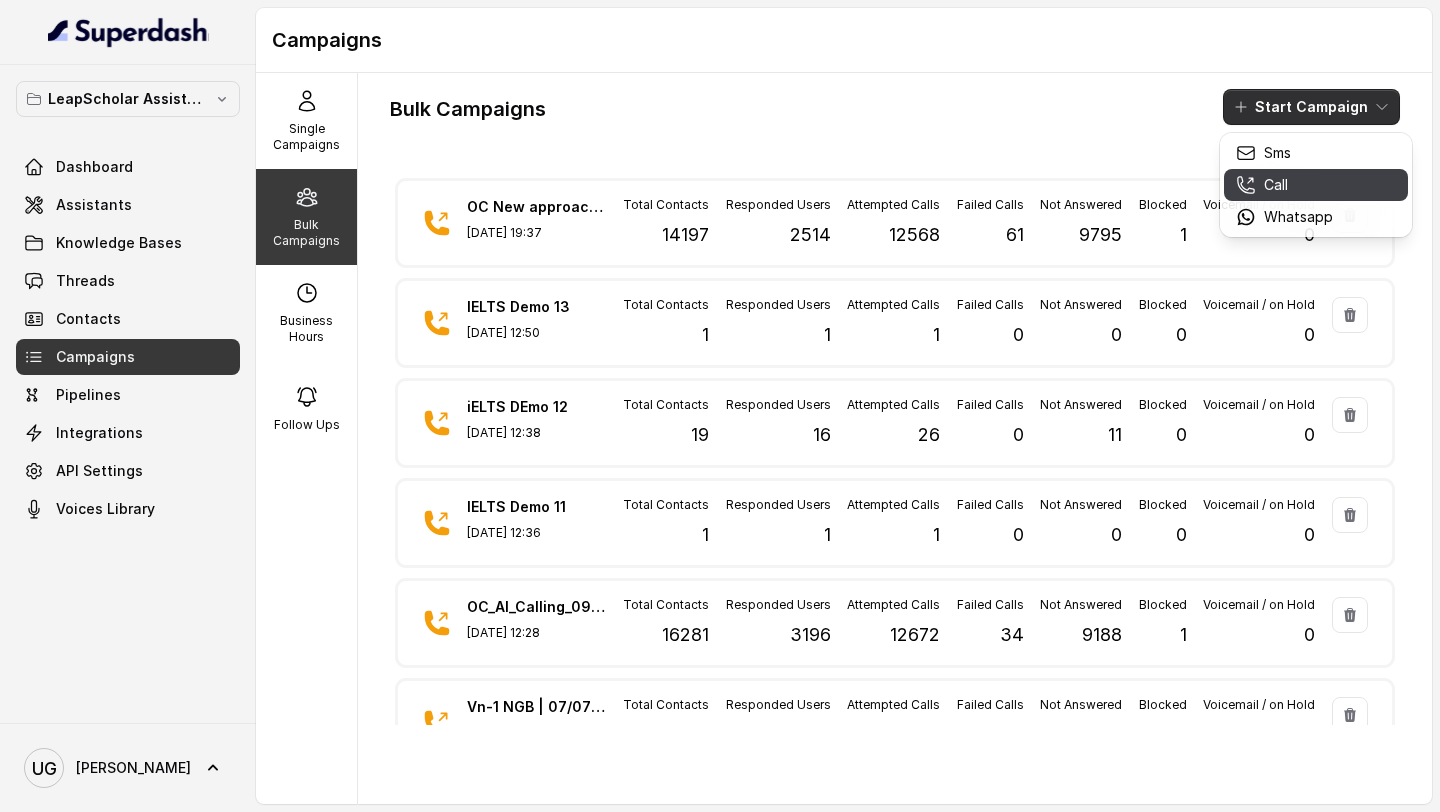 click on "Call" at bounding box center [1316, 185] 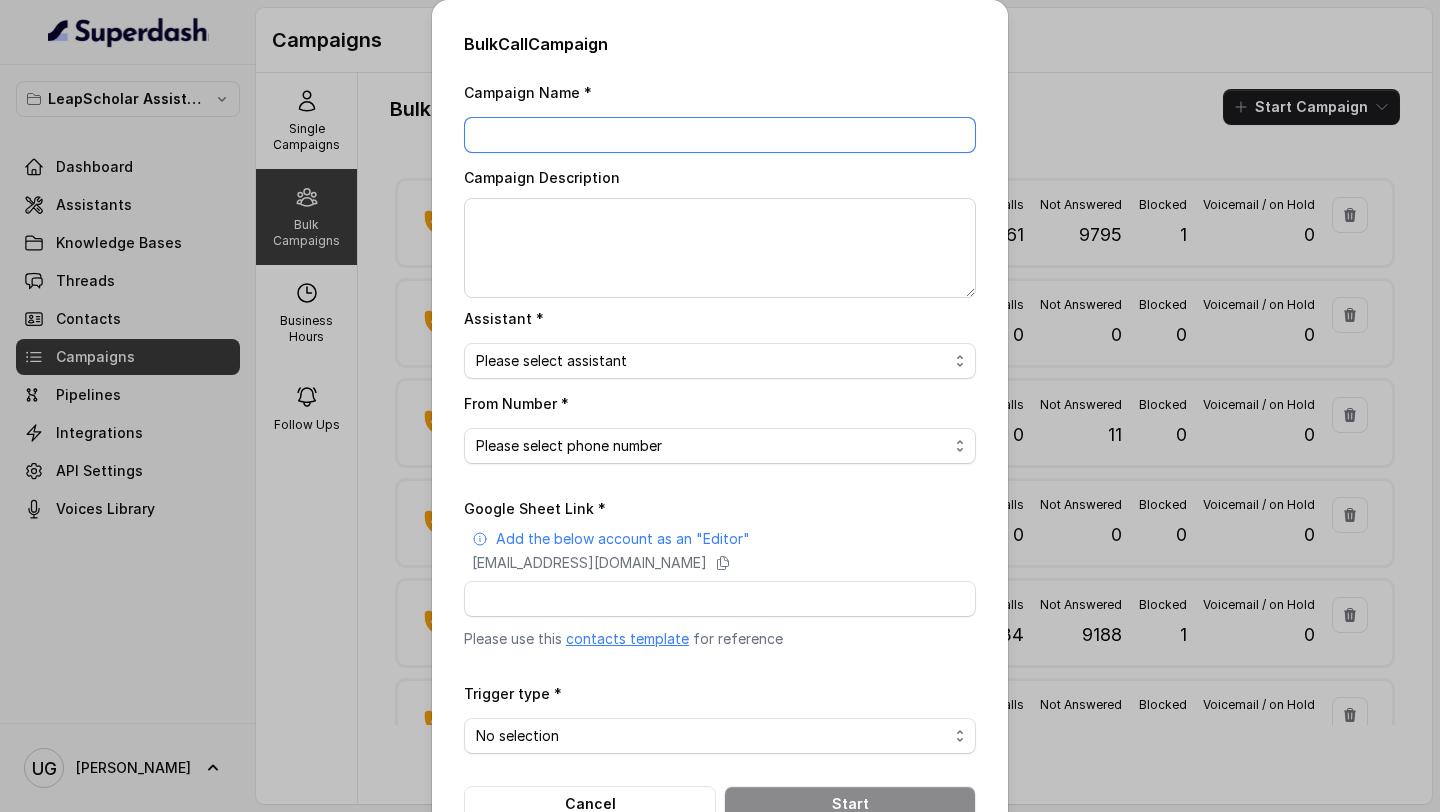 click on "Campaign Name *" at bounding box center [720, 135] 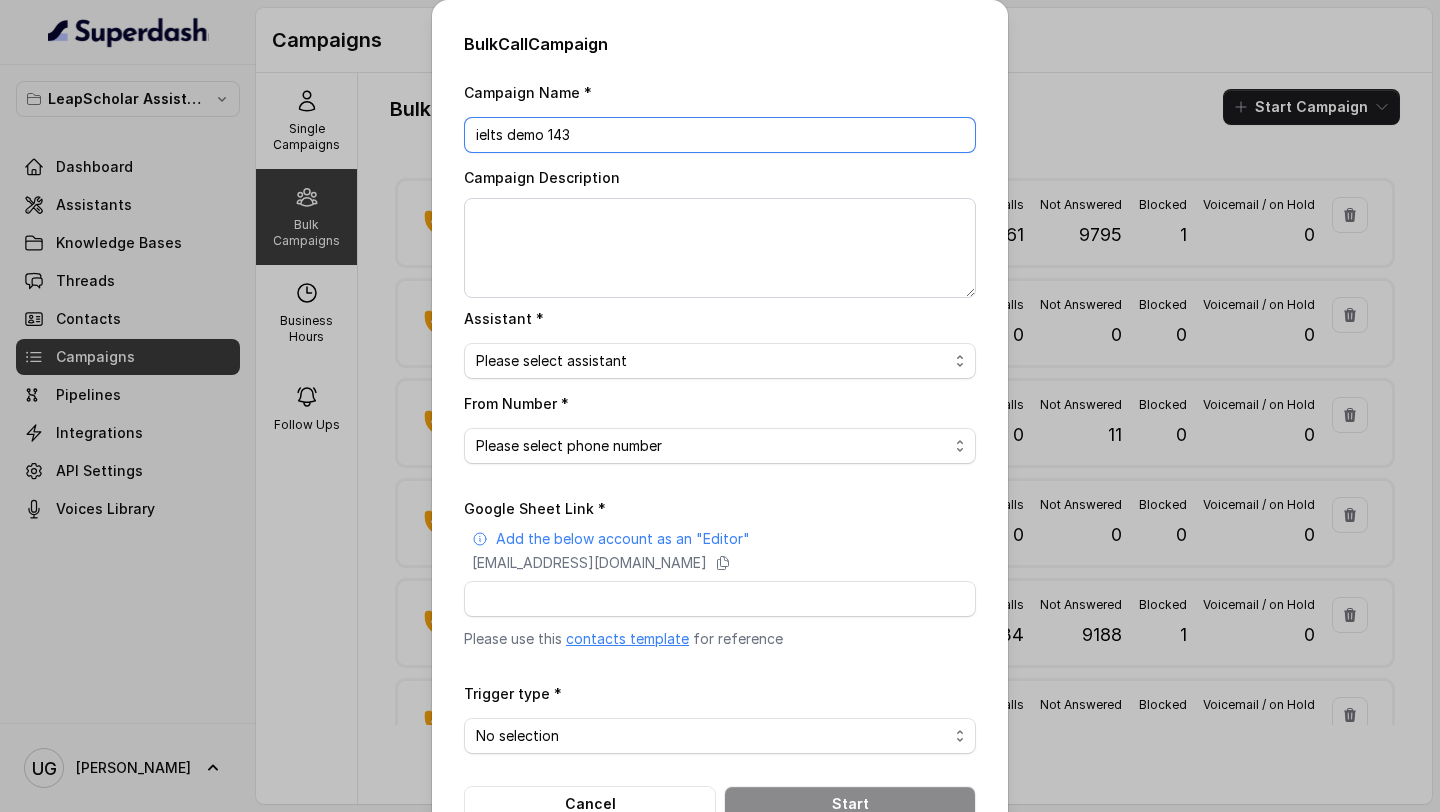 type on "ielts demo 143" 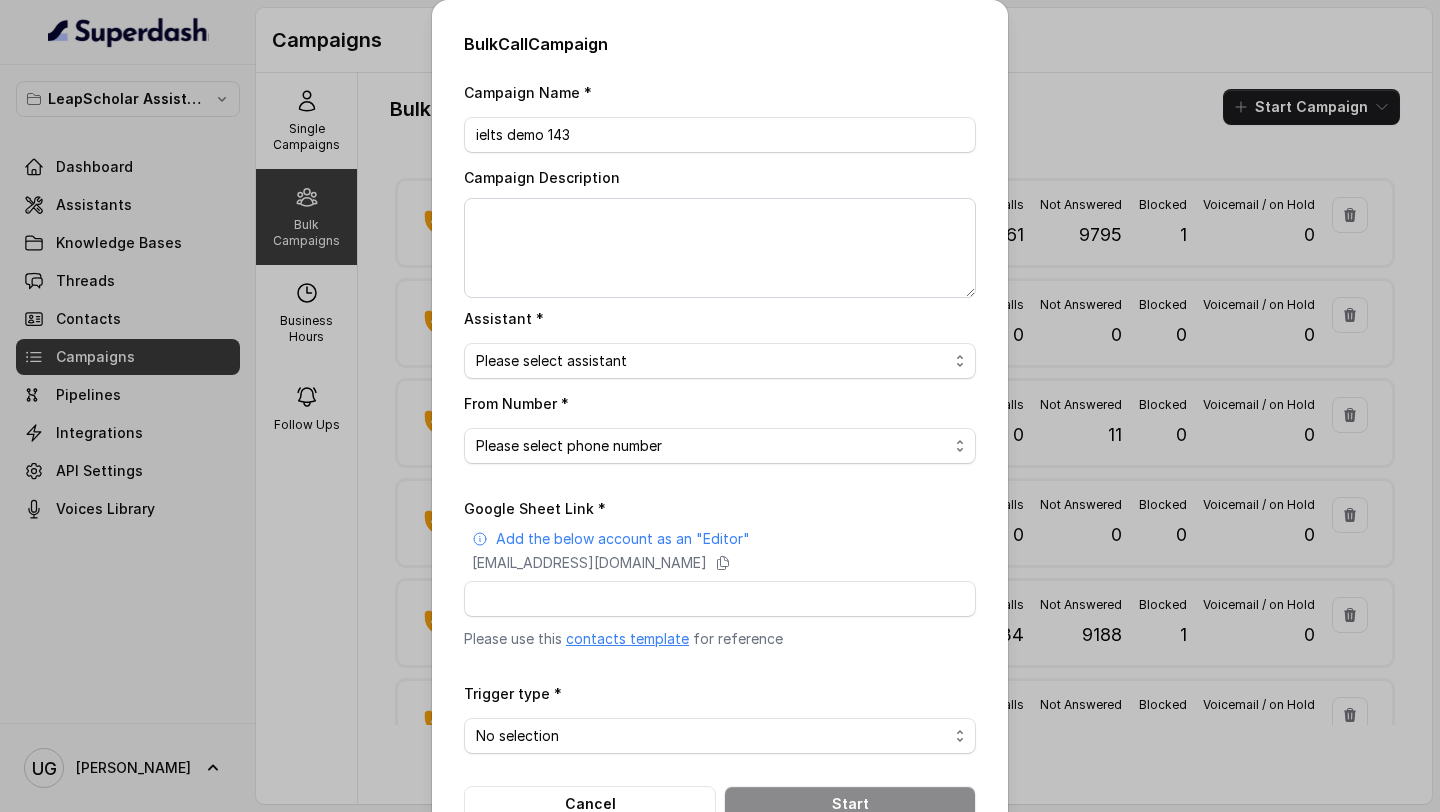 click on "Please select assistant OC-new approach Geebee-Test Akash - Not Sure | PP Cohort 2 - IELTS Booked Akash - Not Sure | C2I Session AI Calling for Masterclass - #RK Cohort 9 - Future Intake IELTS Given Cohort 5 - Webinar [DATE] Cohort 4 - Qualified but Meeting not attended Cohort 10 - Future Intake Non-IELTS Cohort 13 - IELTS Masterclass Attended Cohort 14 - Generic Cohort 11 - IELTS Demo Attended Cohort 12 - IELTS Demo Not Attended AI-IELTS (Testing) Akash- Exam booked Akash - Exam Given  Akash - Exam Not Yet Decided Deferral BoFu IELTS_DEMO_gk" at bounding box center [720, 361] 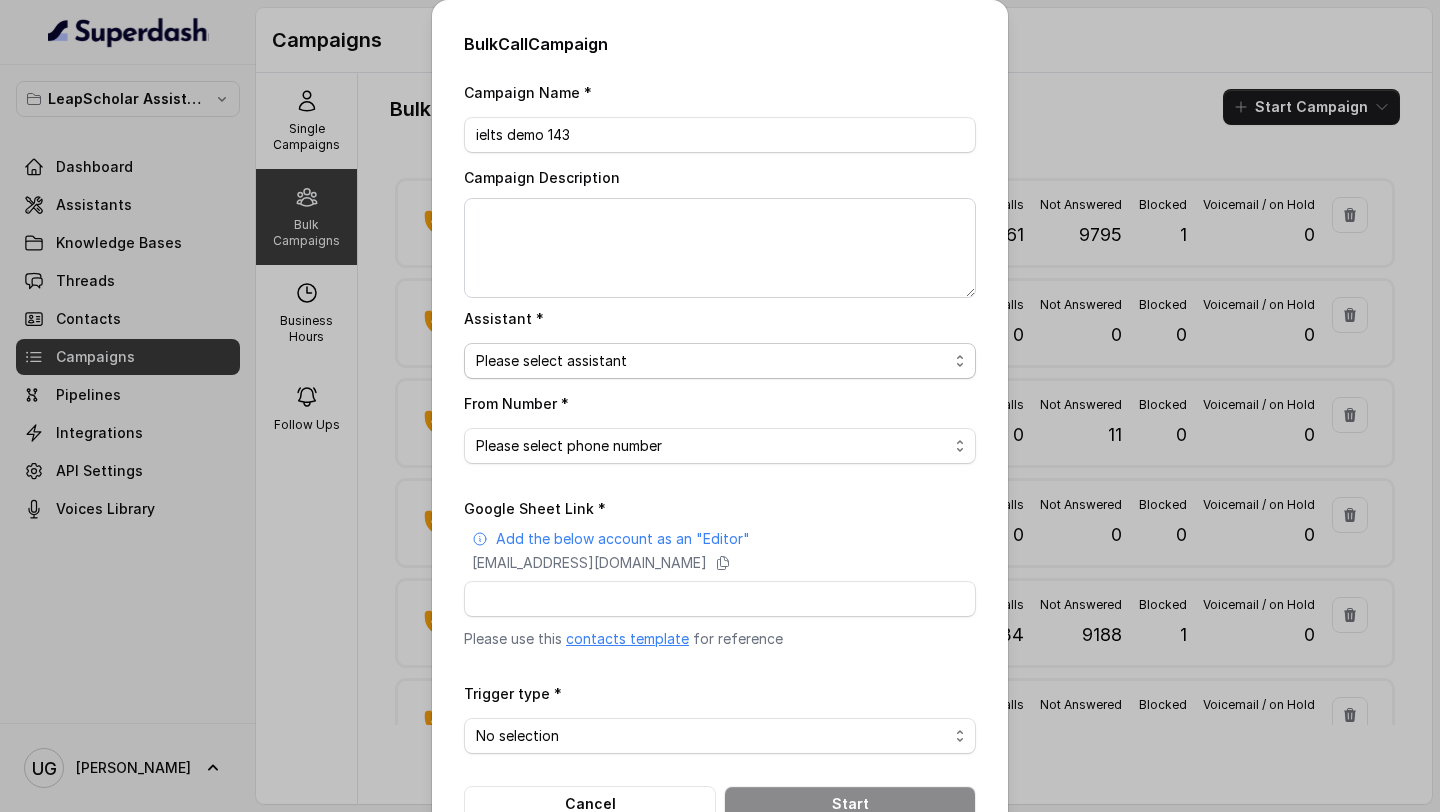 select on "68595ca65ae4414c83fb2851" 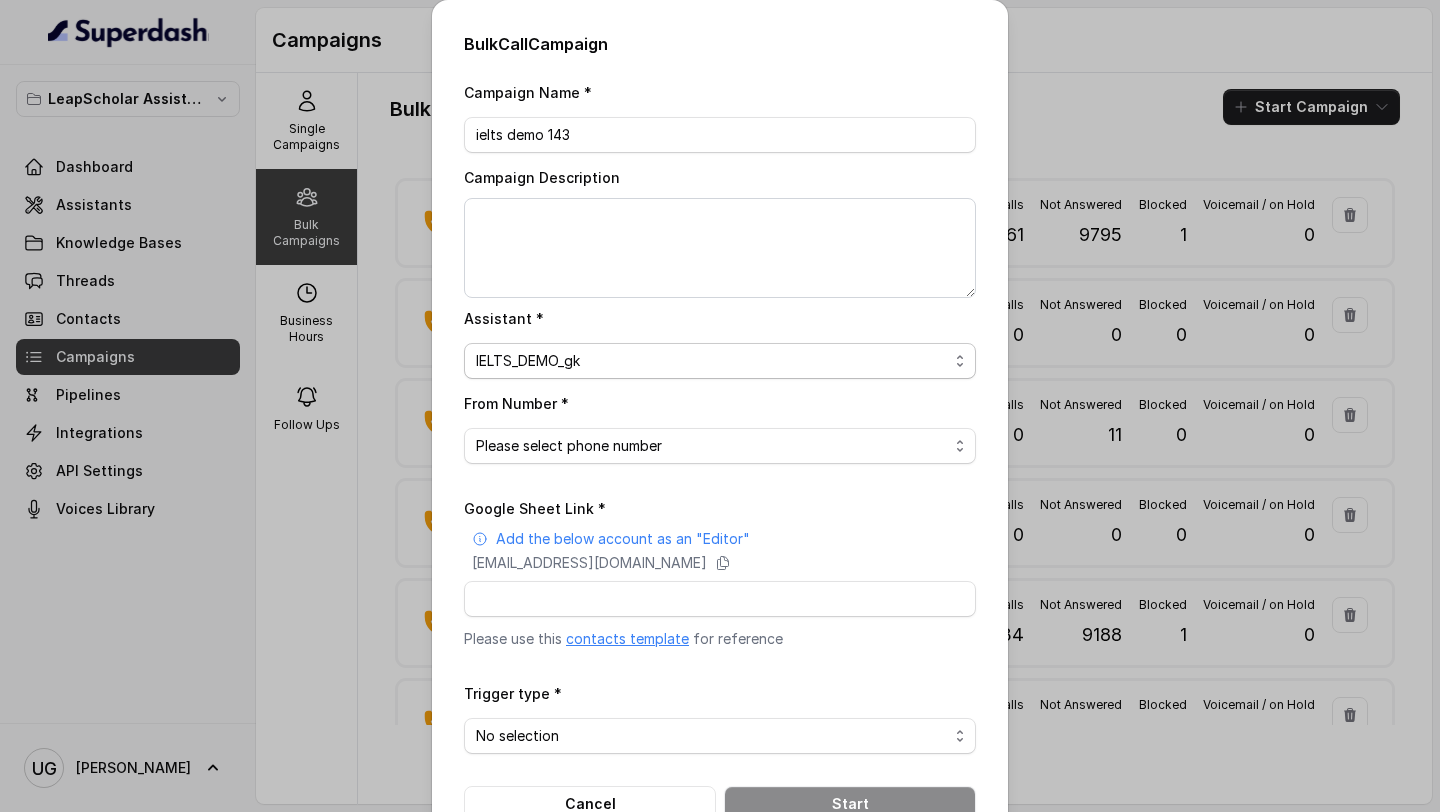 click on "Please select phone number" at bounding box center [720, 446] 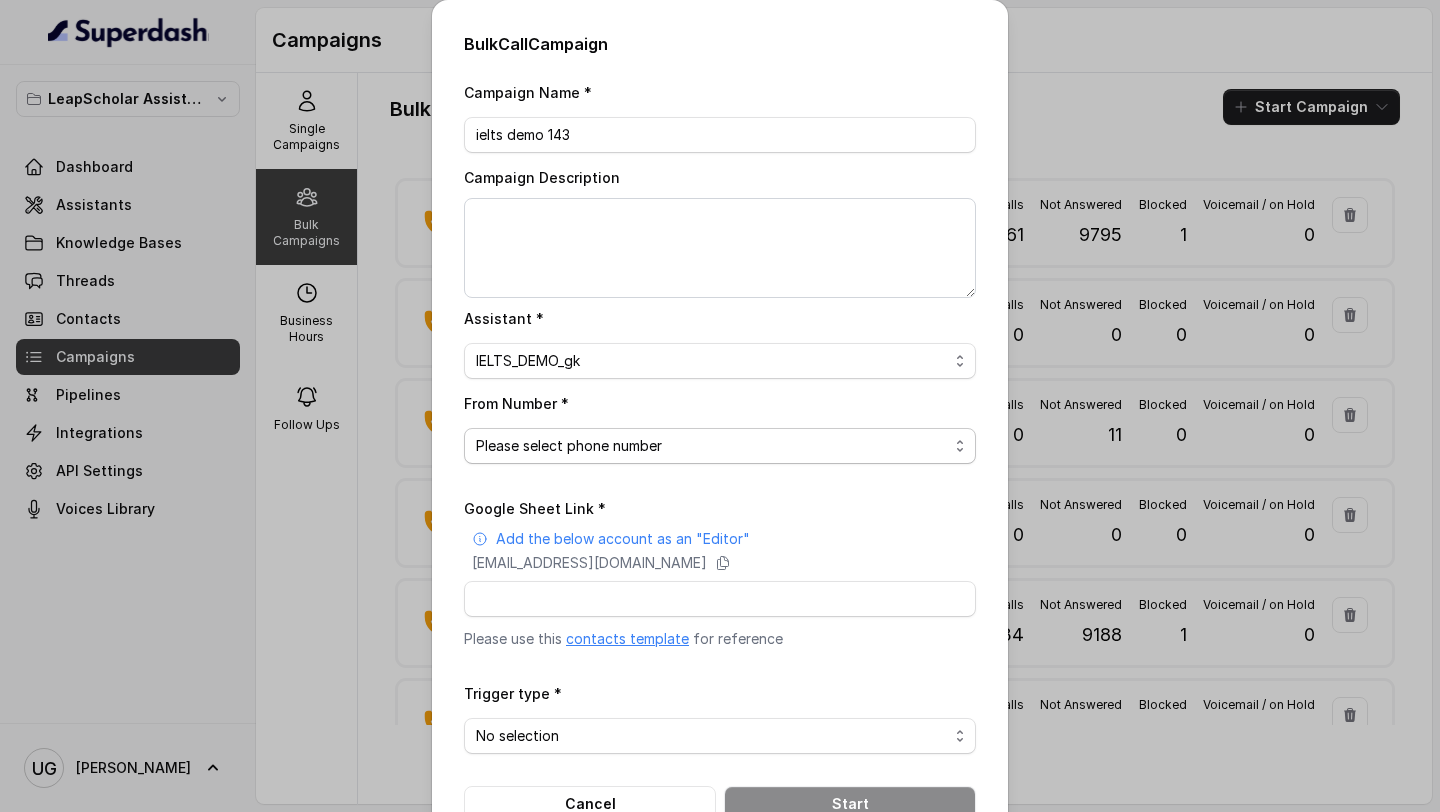 select on "[PHONE_NUMBER]" 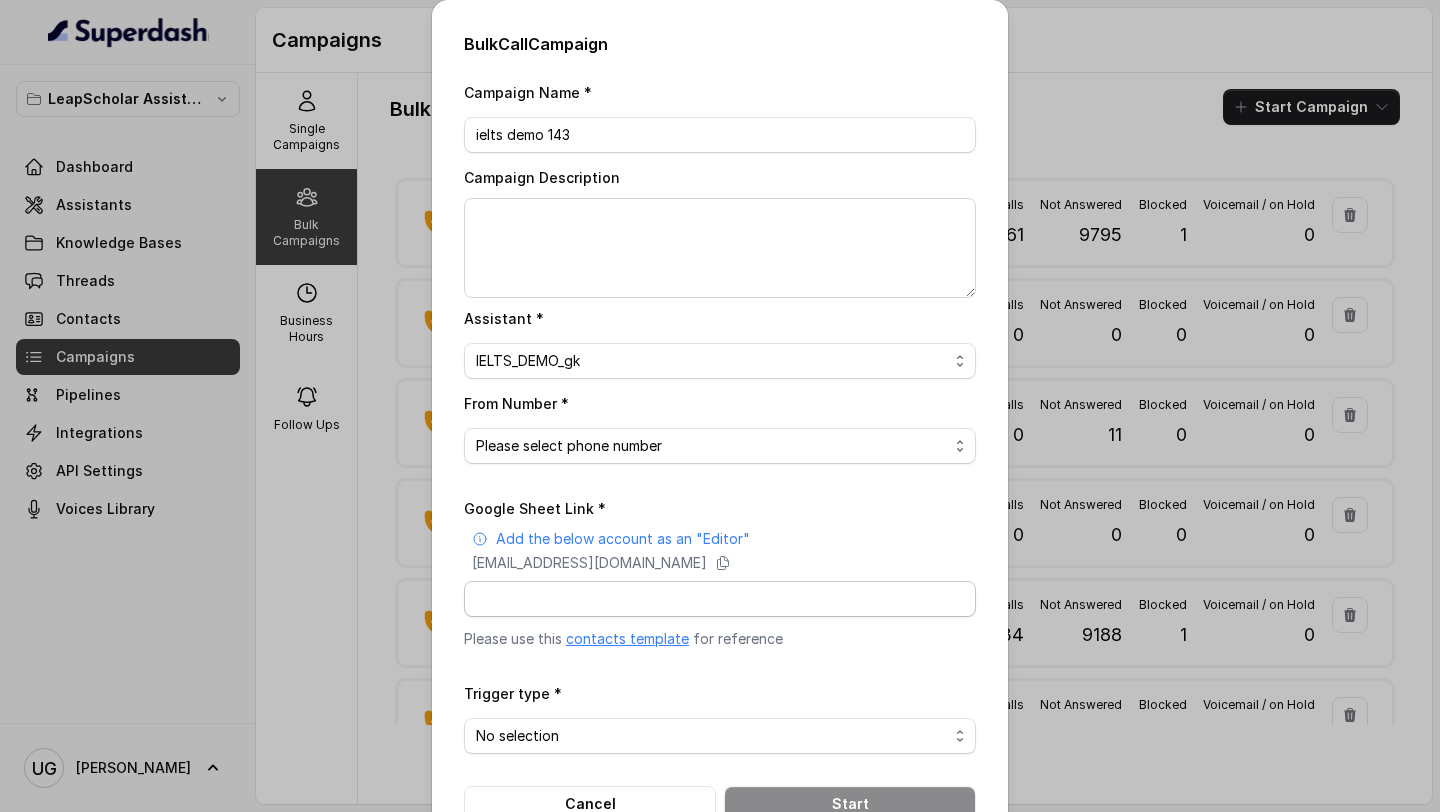 click on "Google Sheet Link *" at bounding box center [720, 599] 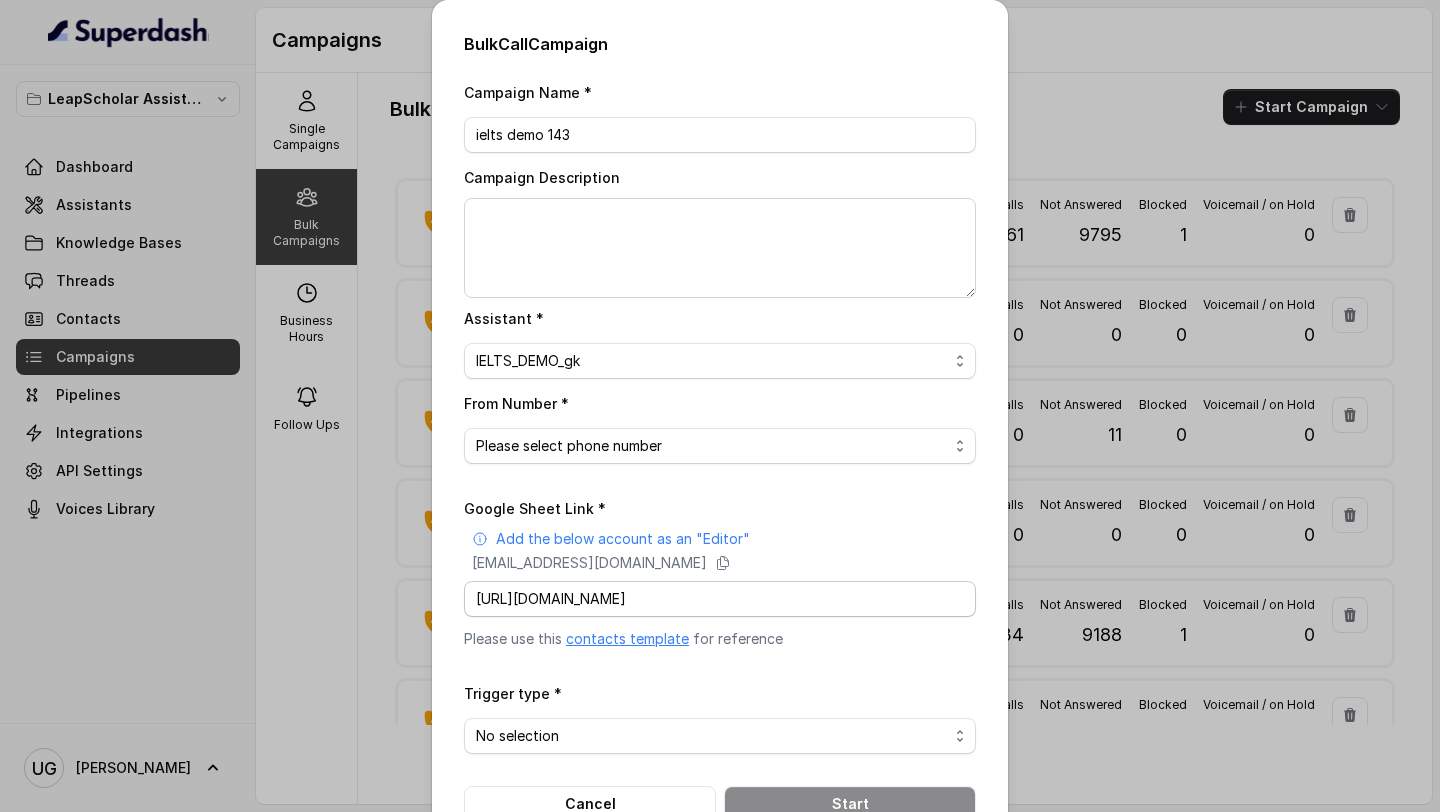 scroll, scrollTop: 0, scrollLeft: 280, axis: horizontal 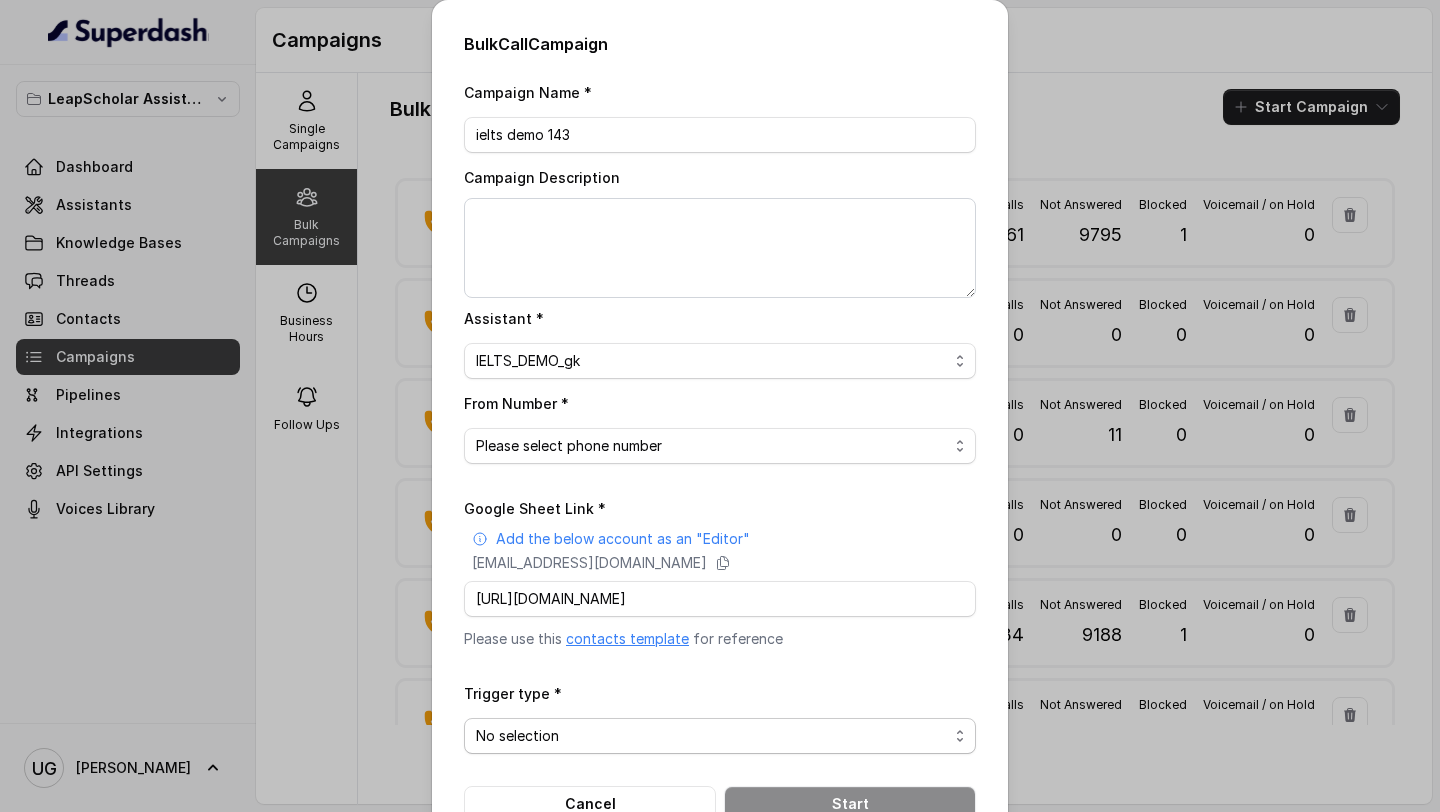type on "[URL][DOMAIN_NAME]" 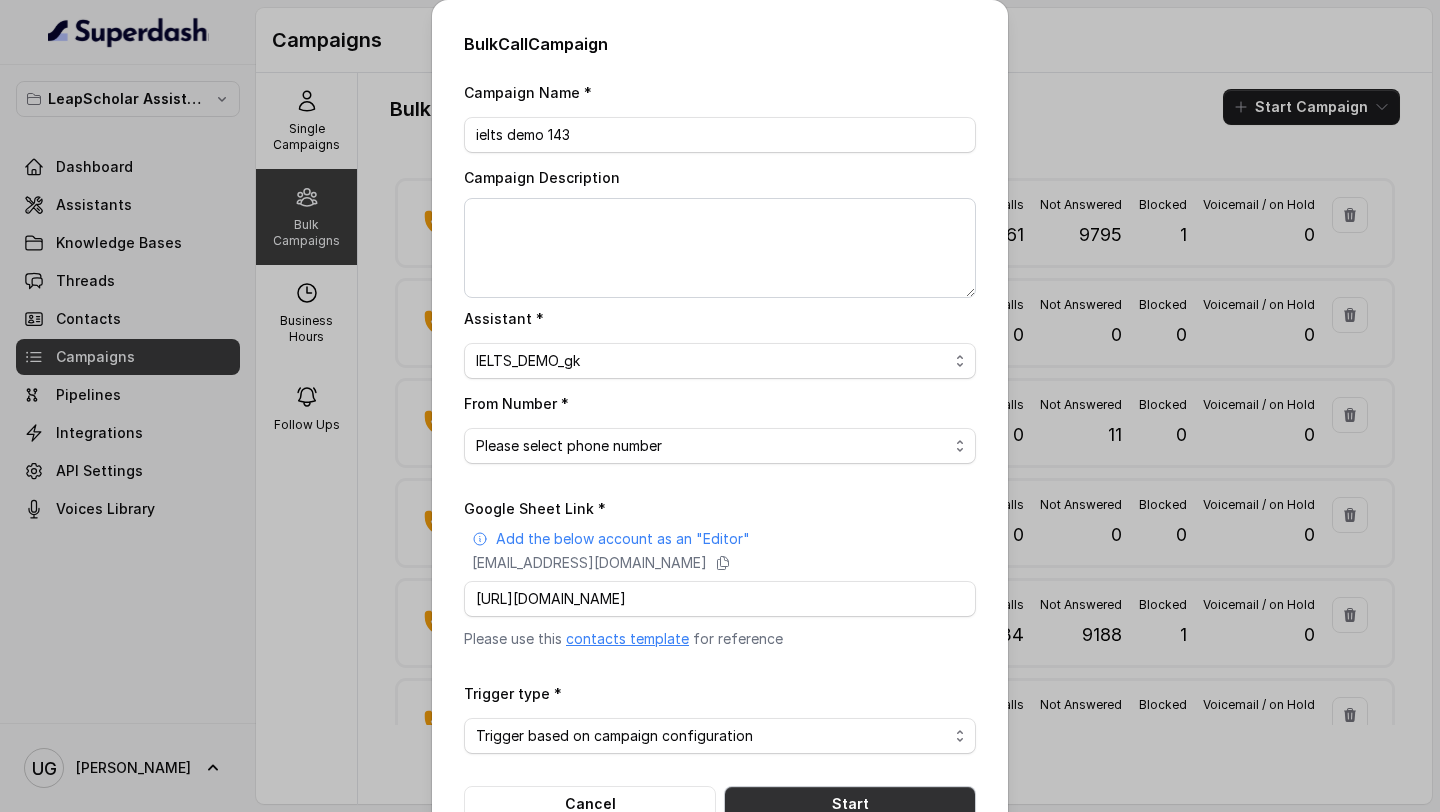 click on "Start" at bounding box center [850, 804] 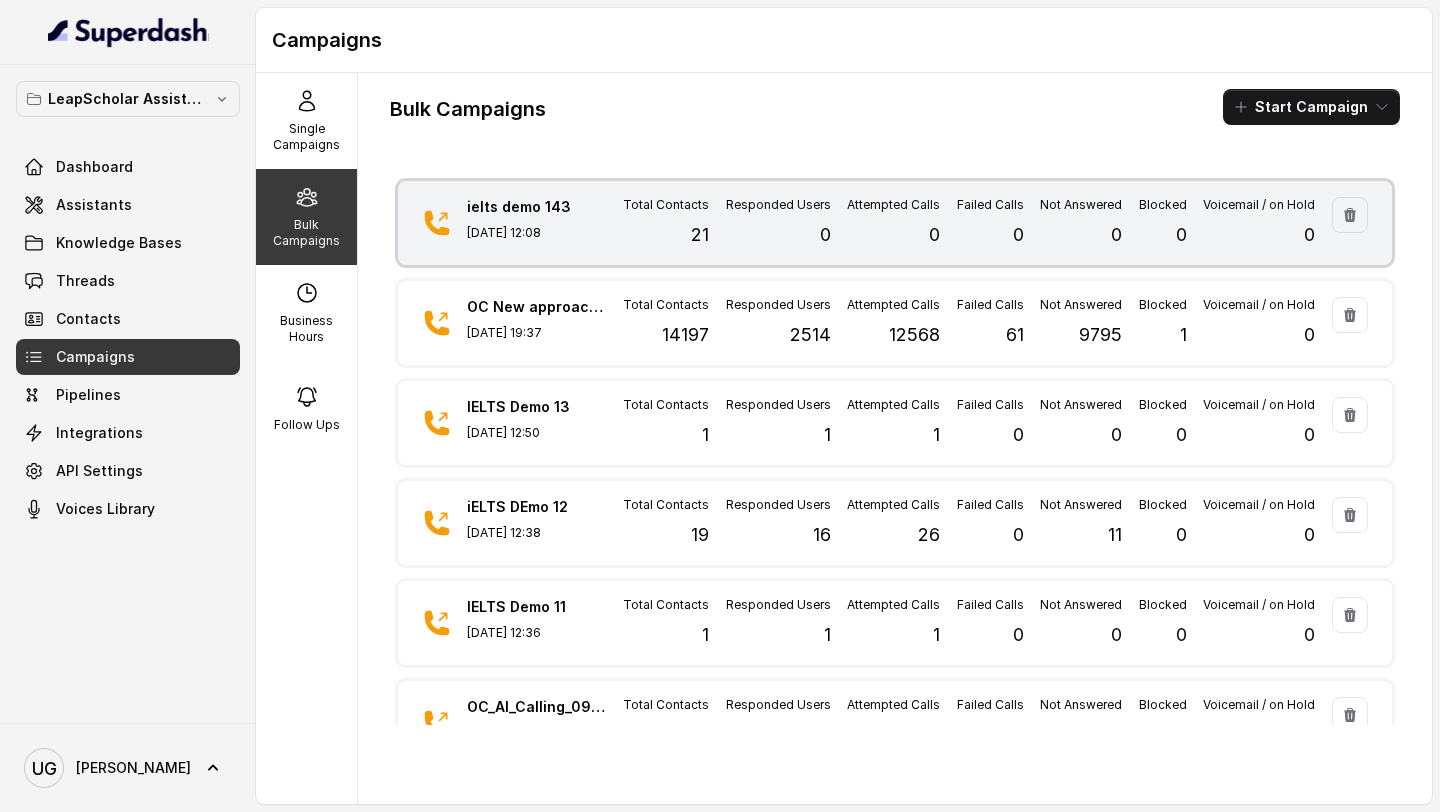 click on "Responded Users 0" at bounding box center [778, 223] 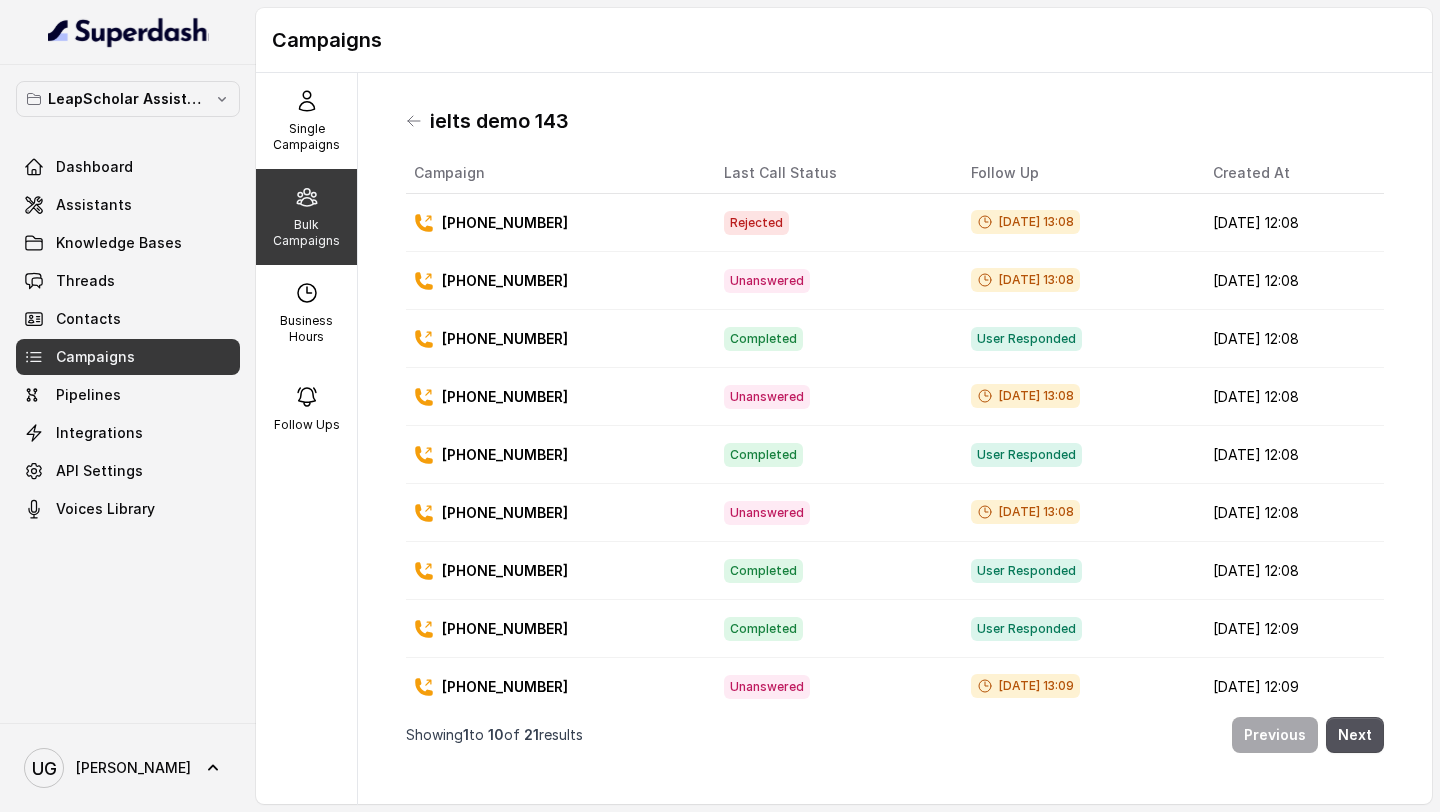 scroll, scrollTop: 69, scrollLeft: 0, axis: vertical 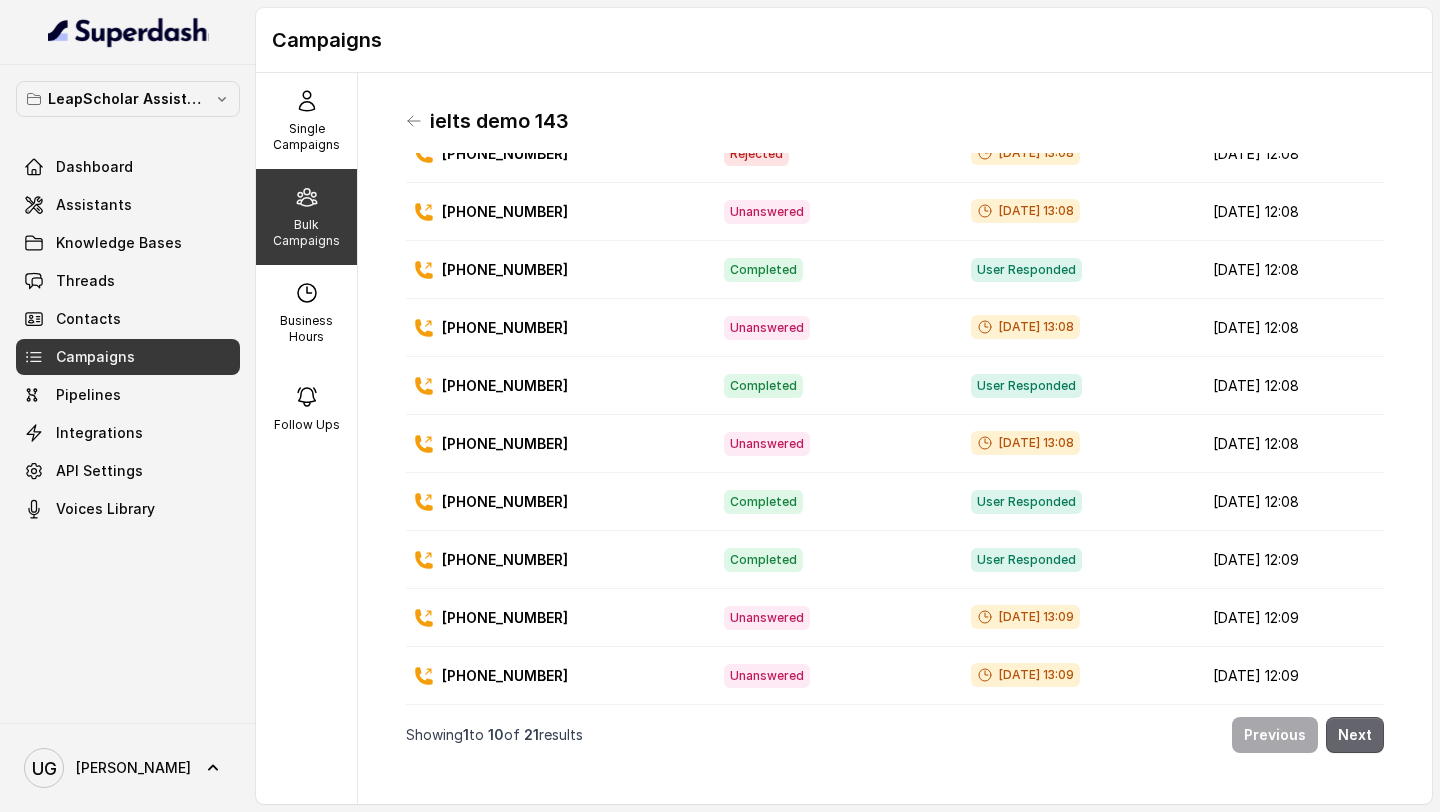 click on "Next" at bounding box center (1355, 735) 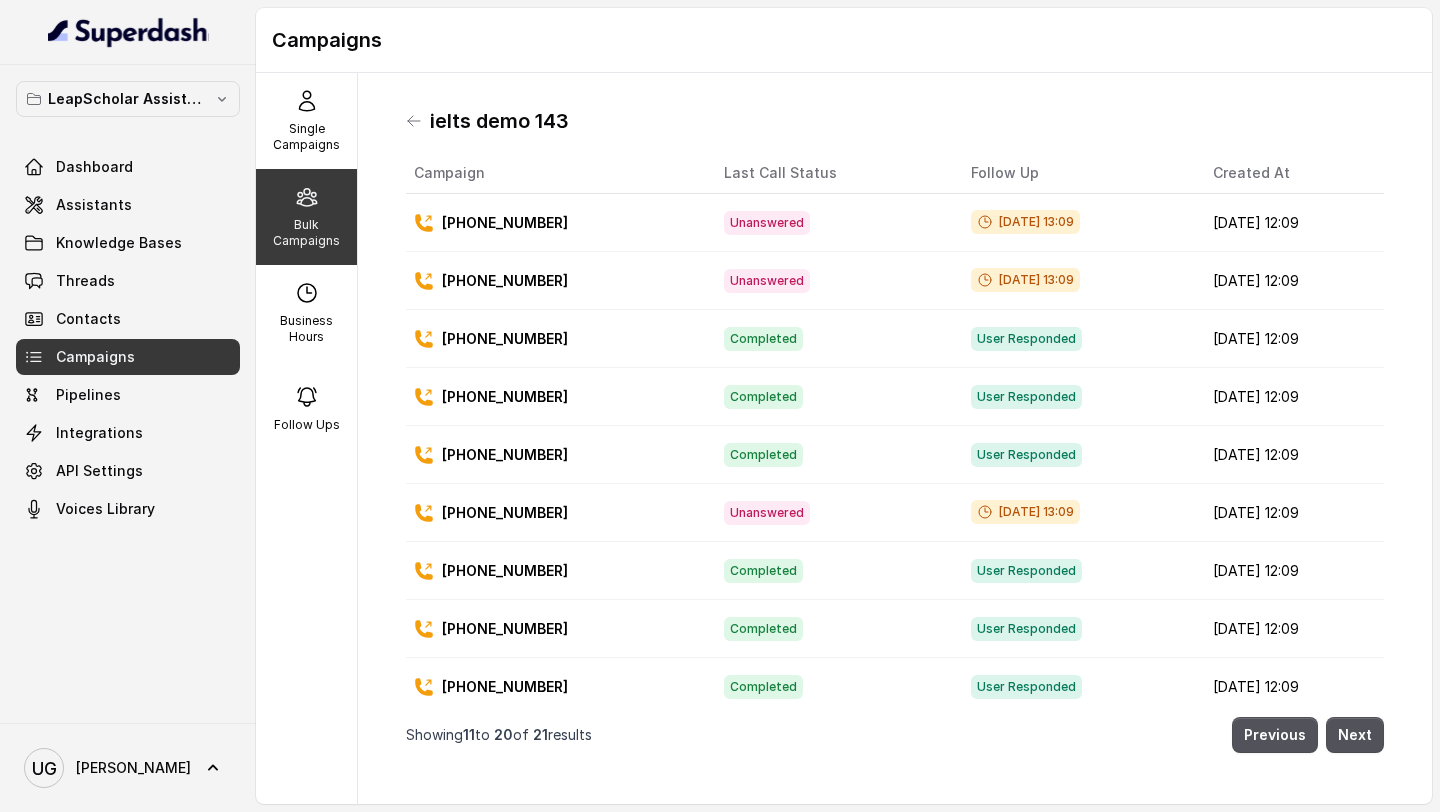 scroll, scrollTop: 69, scrollLeft: 0, axis: vertical 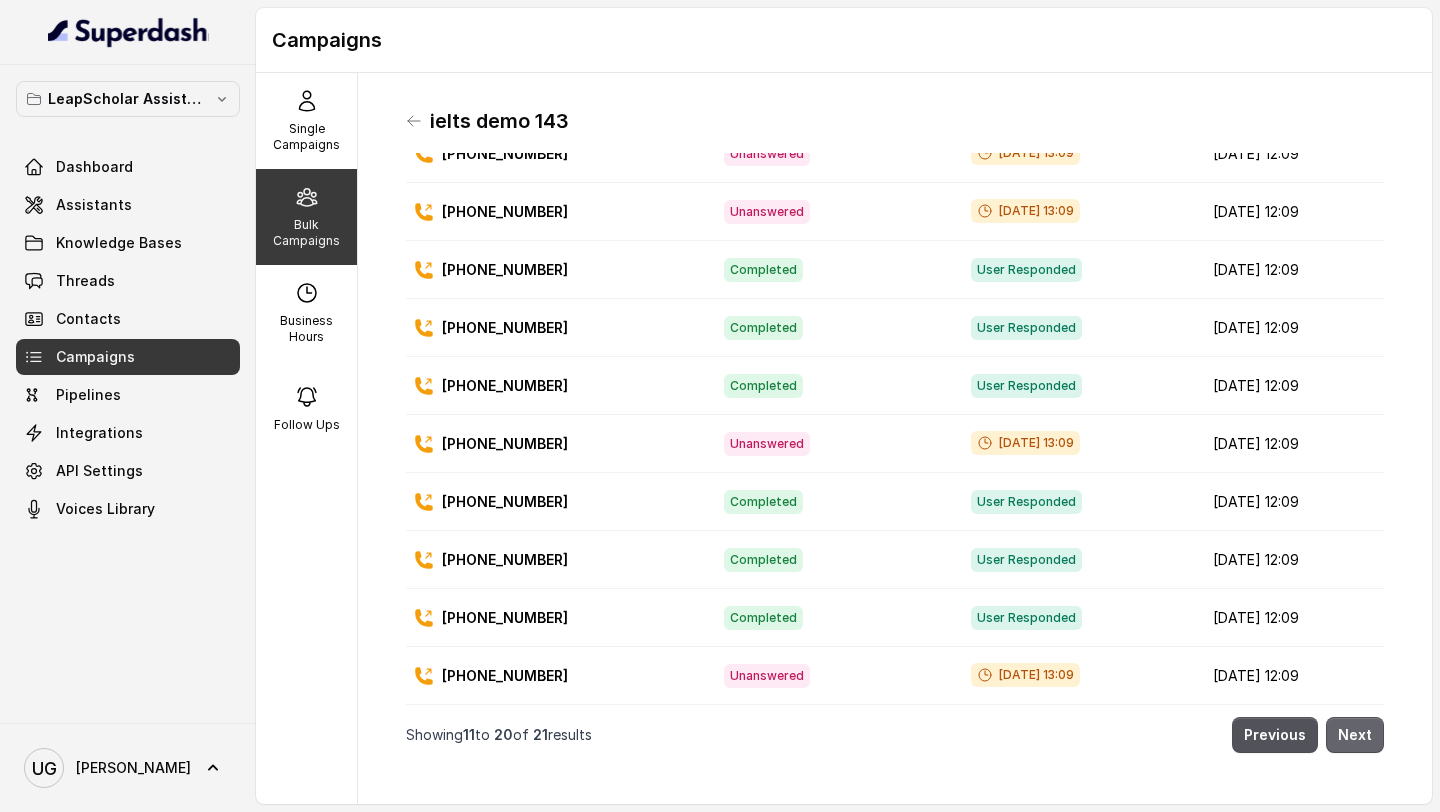 click on "Next" at bounding box center (1355, 735) 